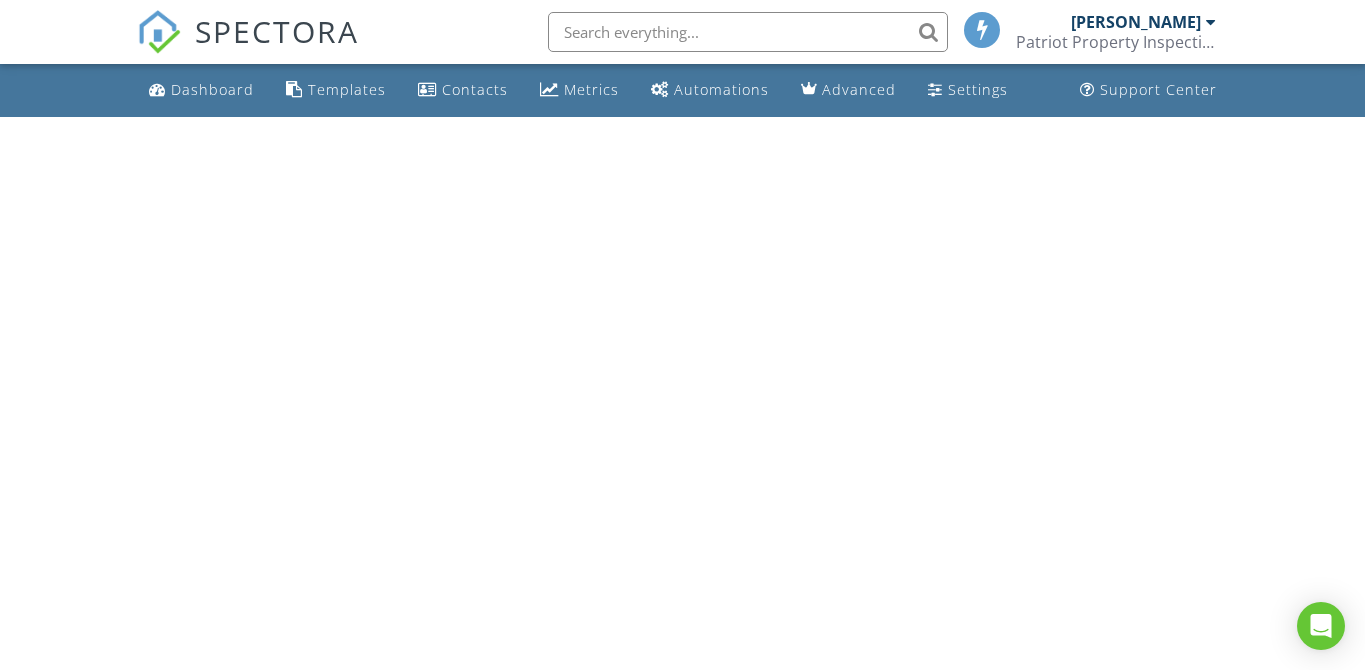 scroll, scrollTop: 0, scrollLeft: 0, axis: both 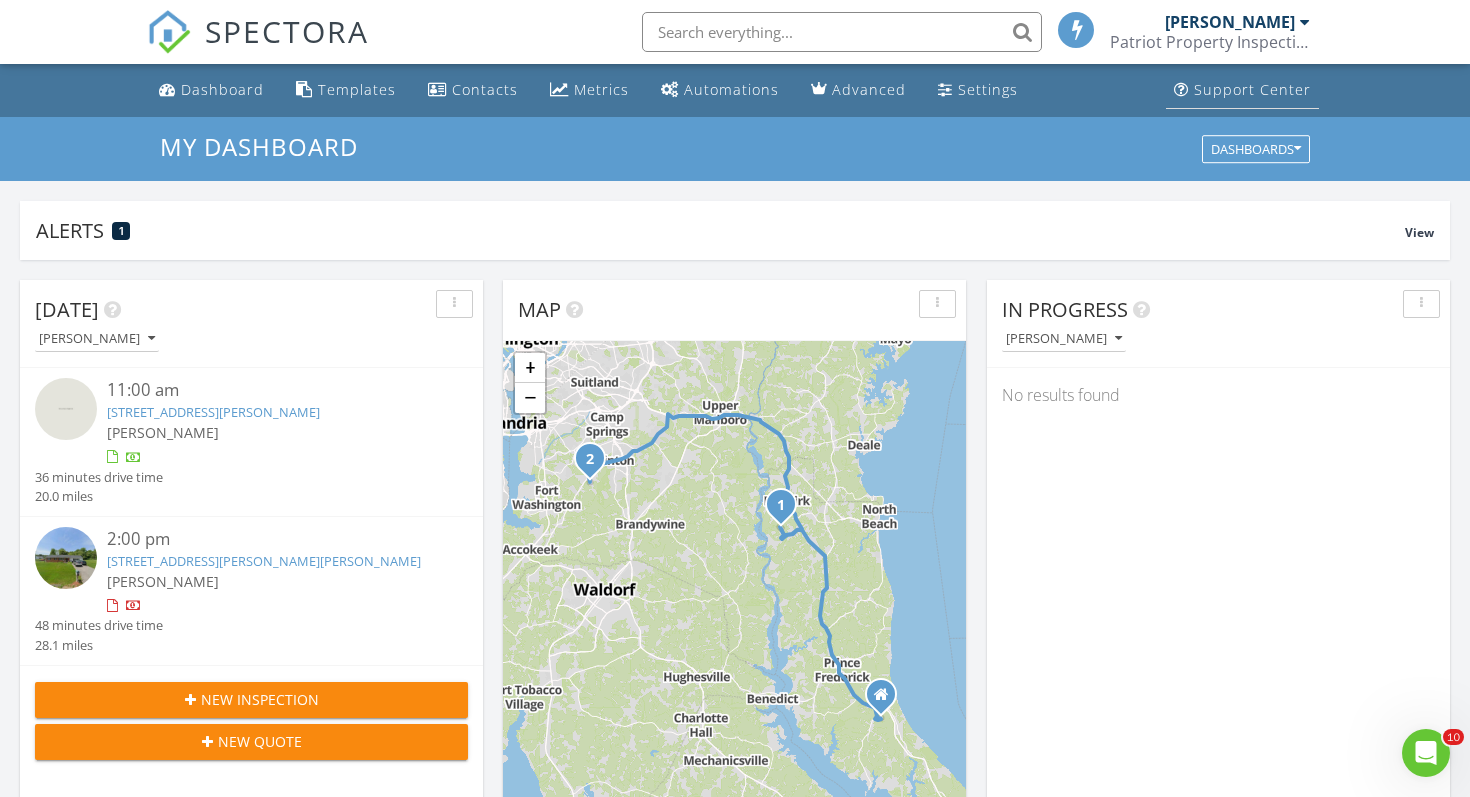 click on "Support Center" at bounding box center (1242, 90) 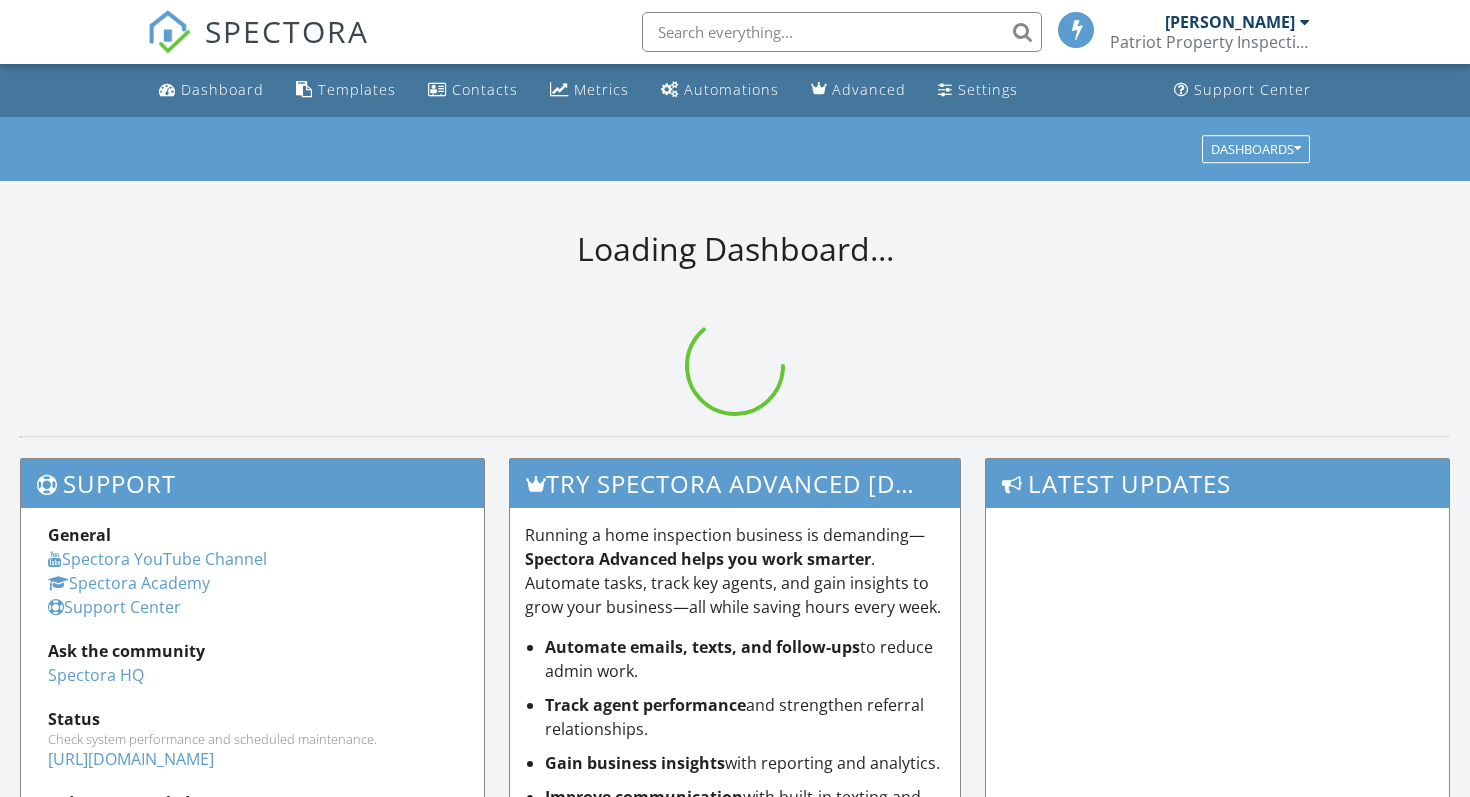 scroll, scrollTop: 0, scrollLeft: 0, axis: both 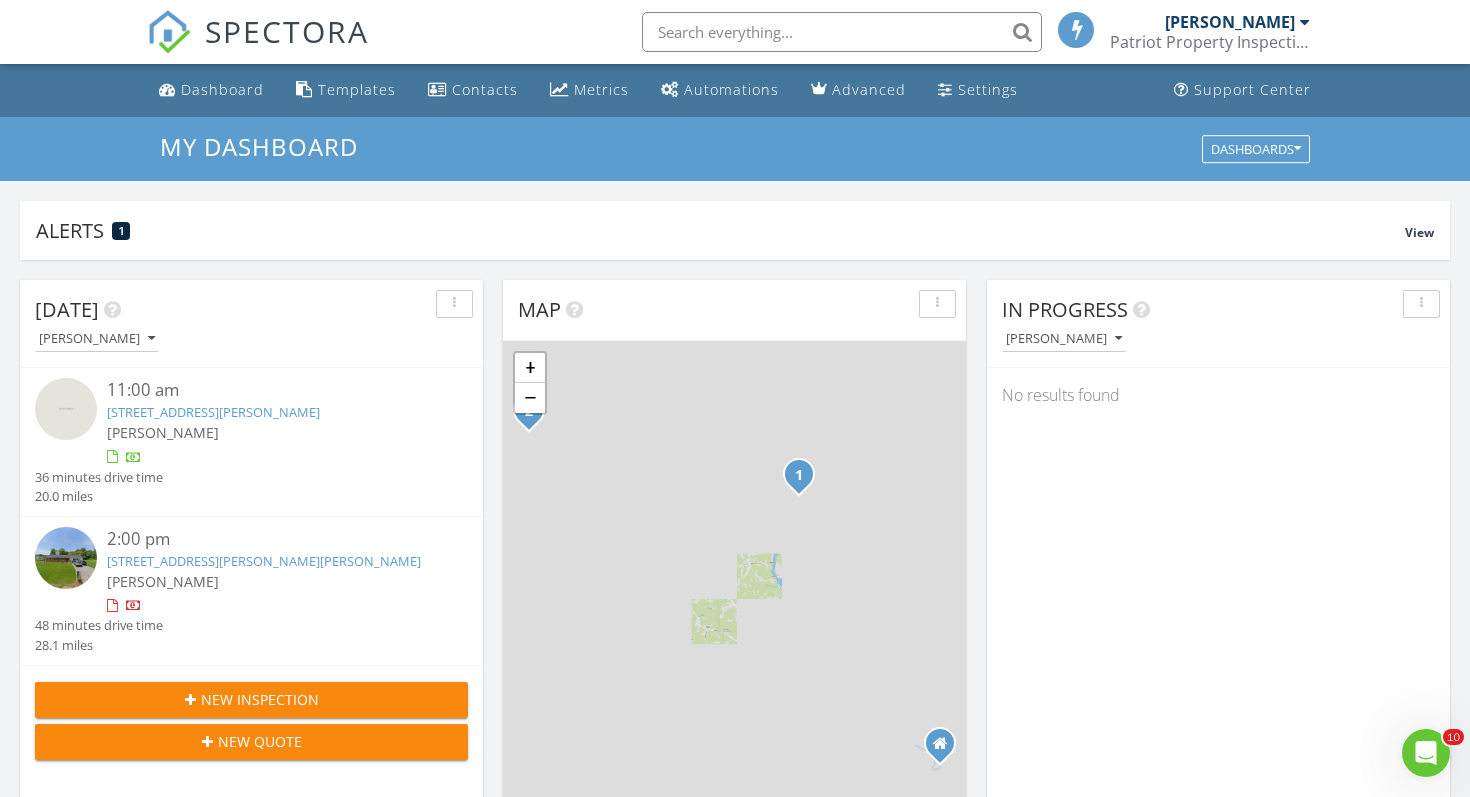 click 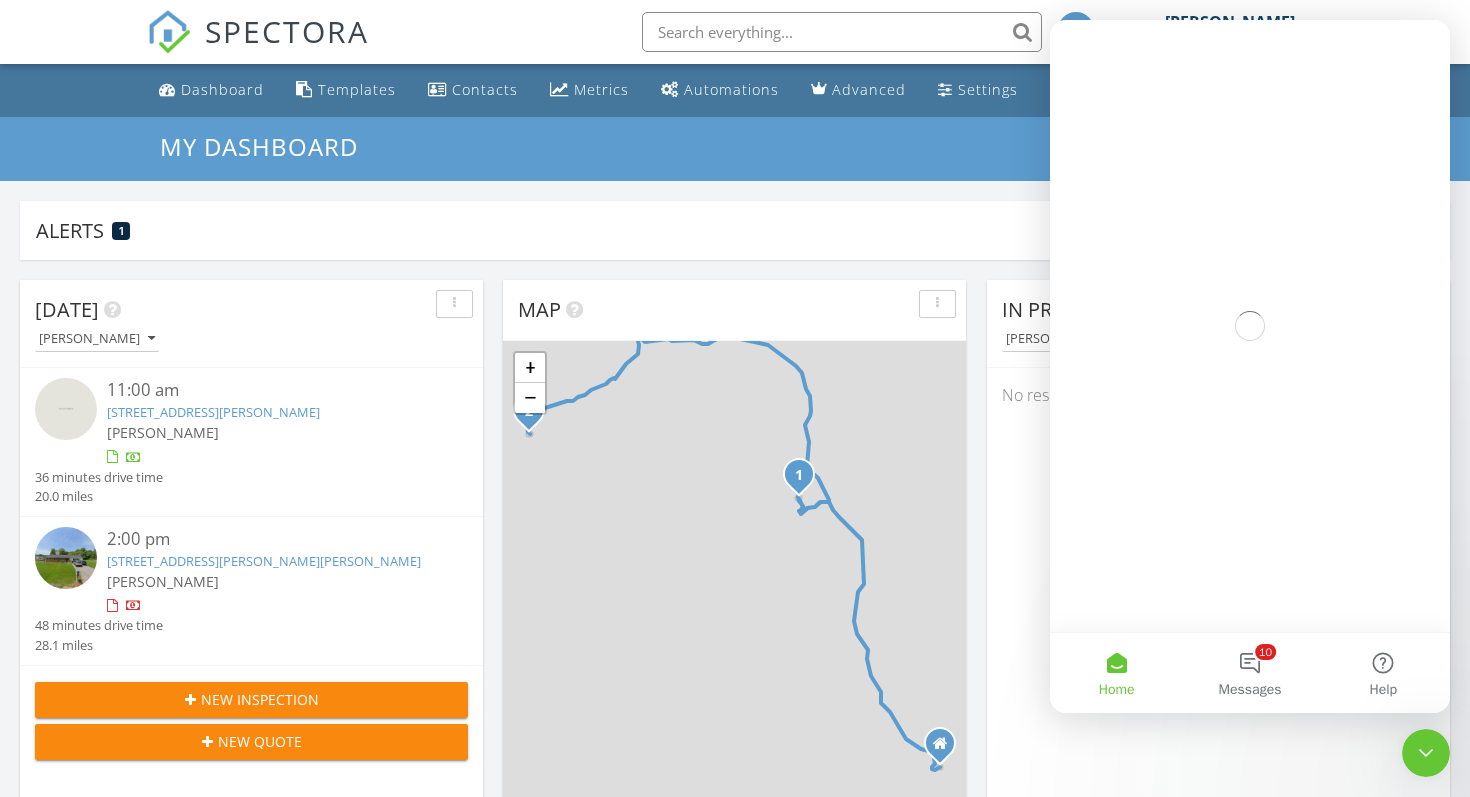 scroll, scrollTop: 0, scrollLeft: 0, axis: both 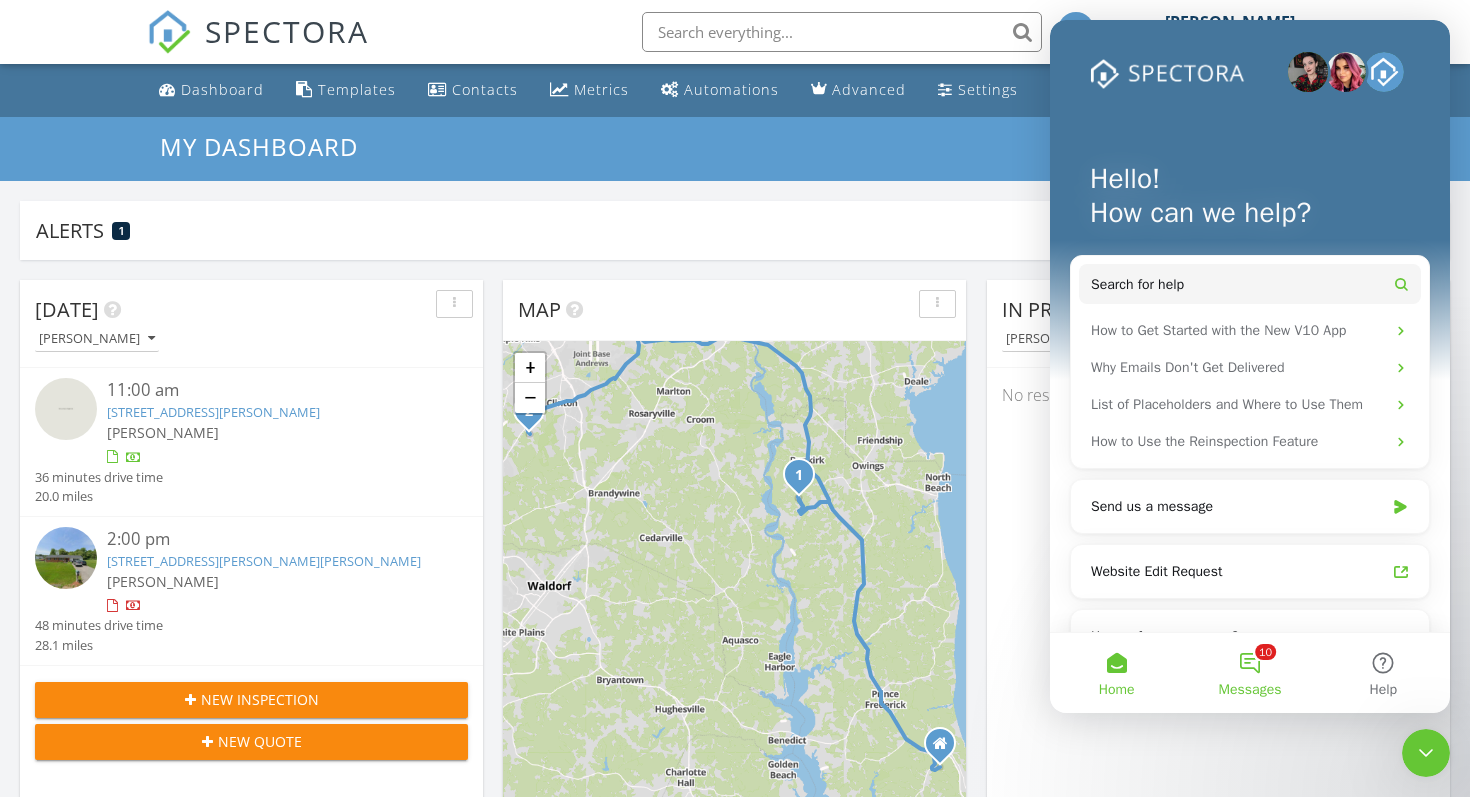 click on "10 Messages" at bounding box center [1249, 673] 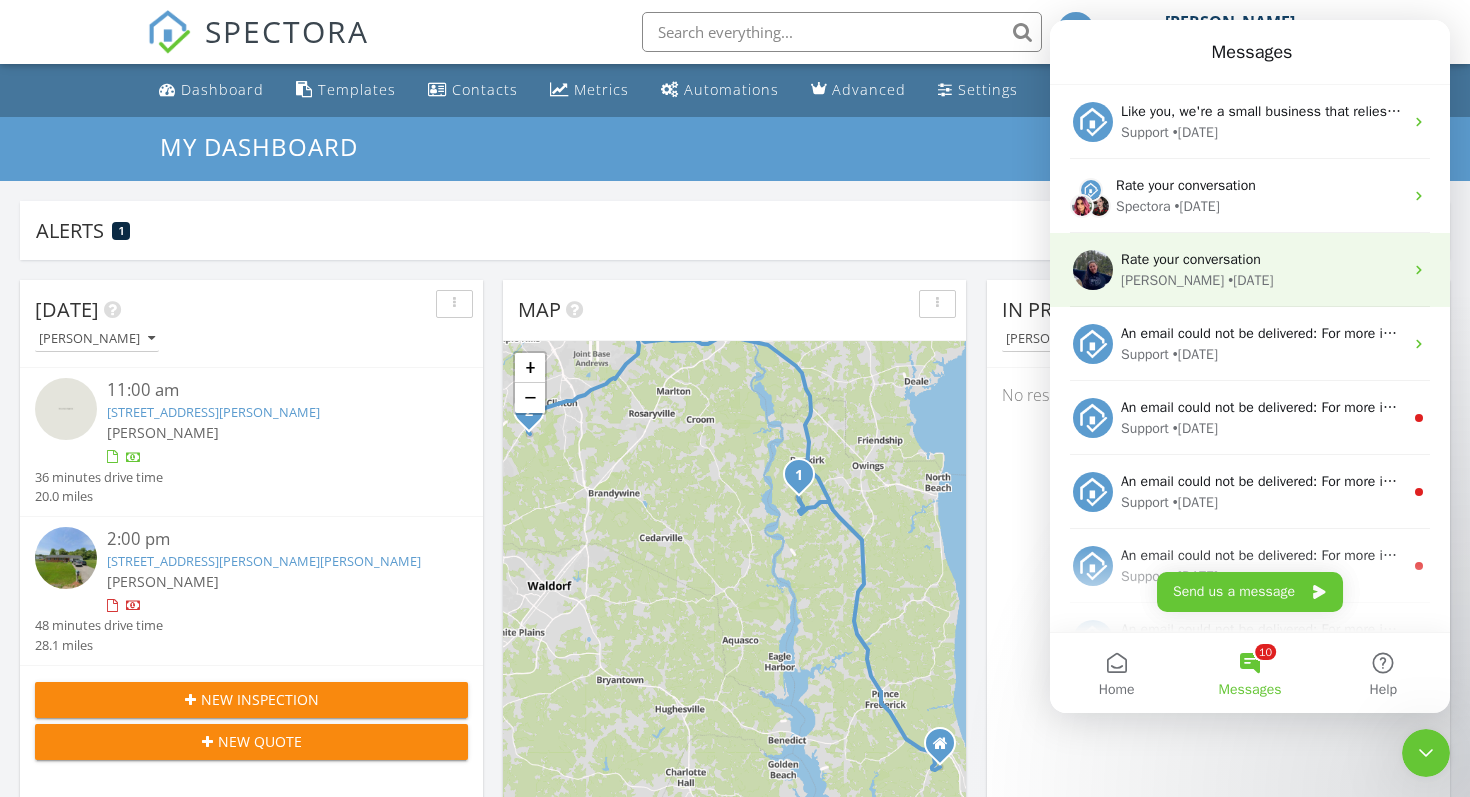 click on "Rate your conversation [PERSON_NAME] •  [DATE]" at bounding box center (1250, 270) 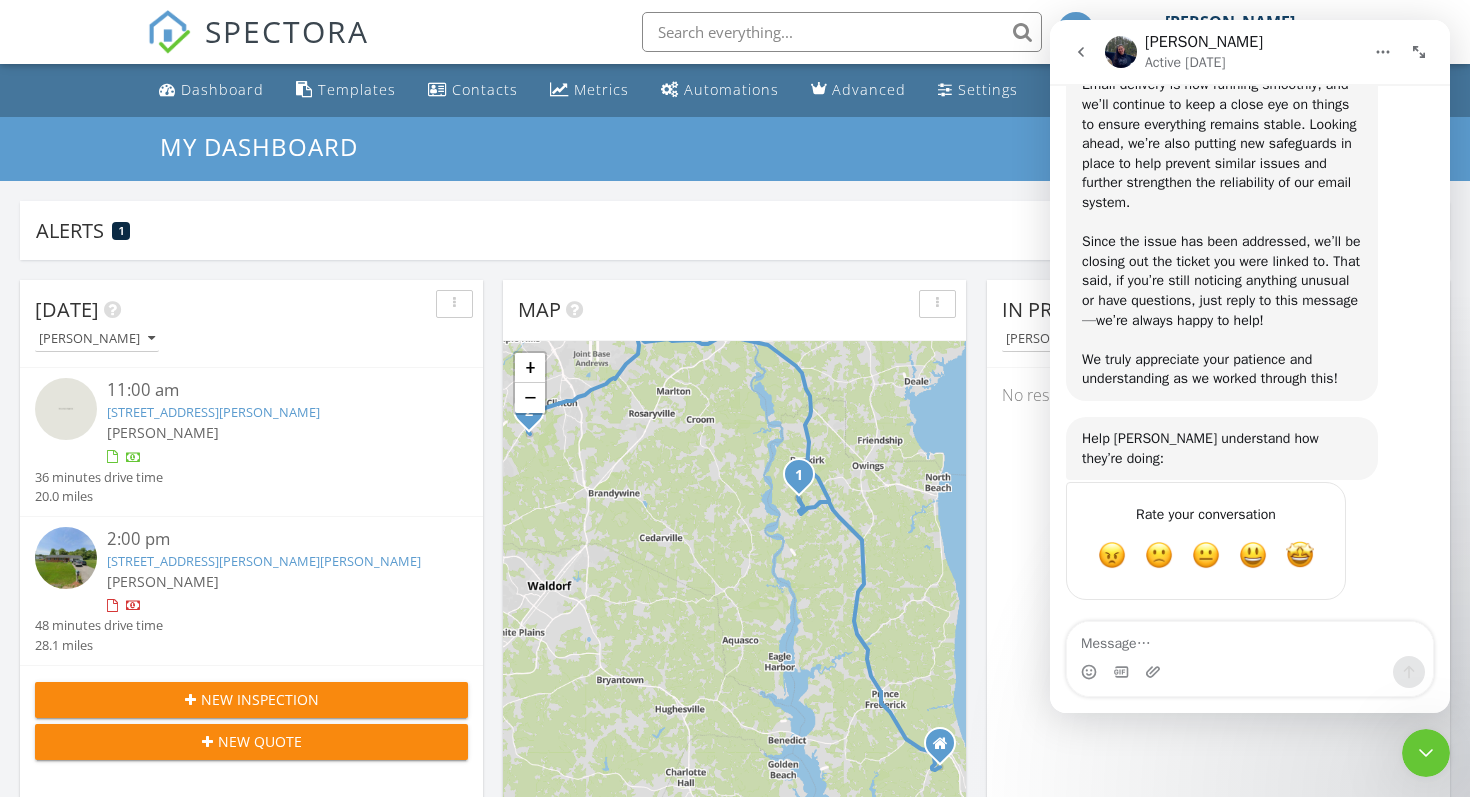 scroll, scrollTop: 3437, scrollLeft: 0, axis: vertical 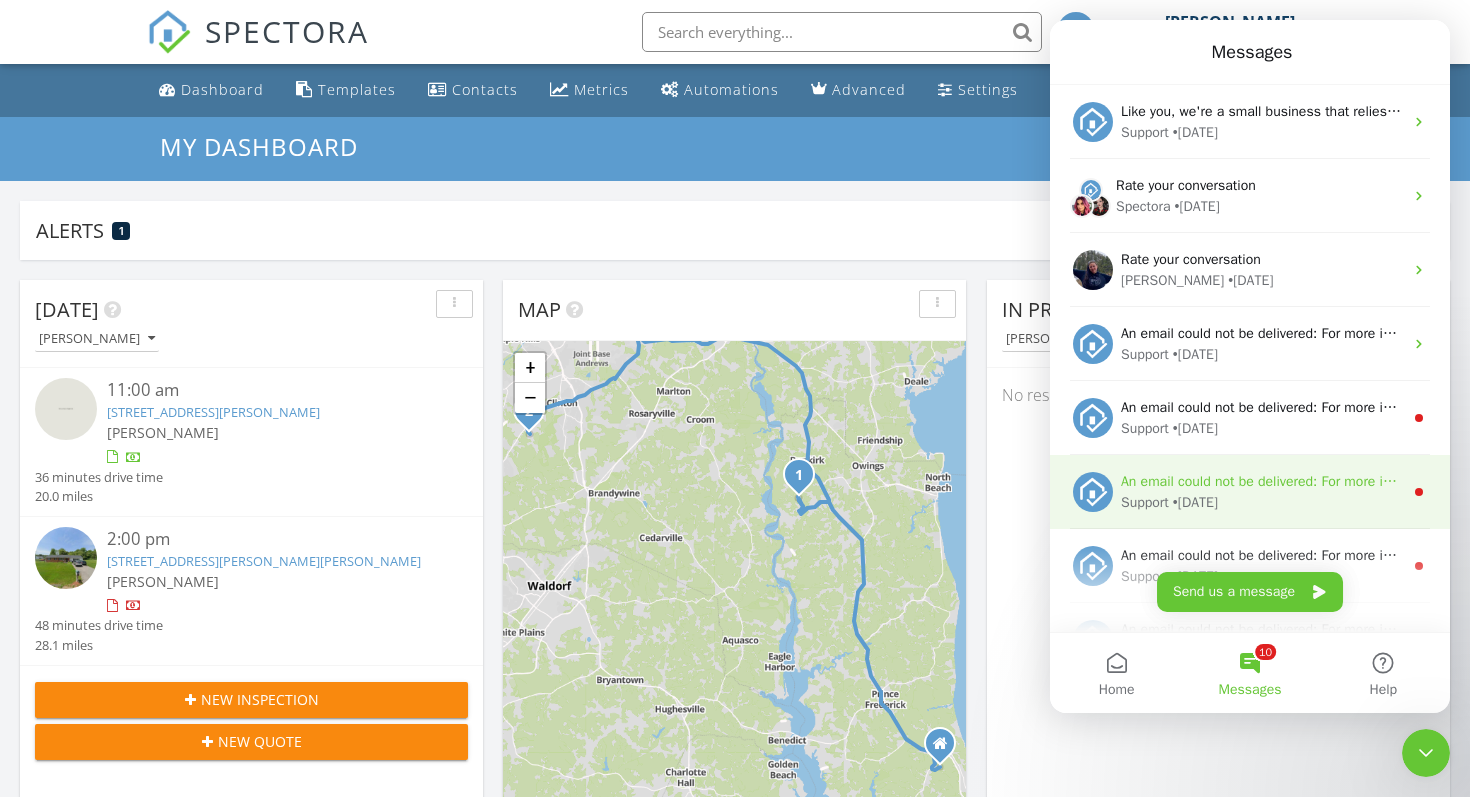 click on "An email could not be delivered:  For more information, view Why emails don't get delivered (Support Article)" at bounding box center [1449, 481] 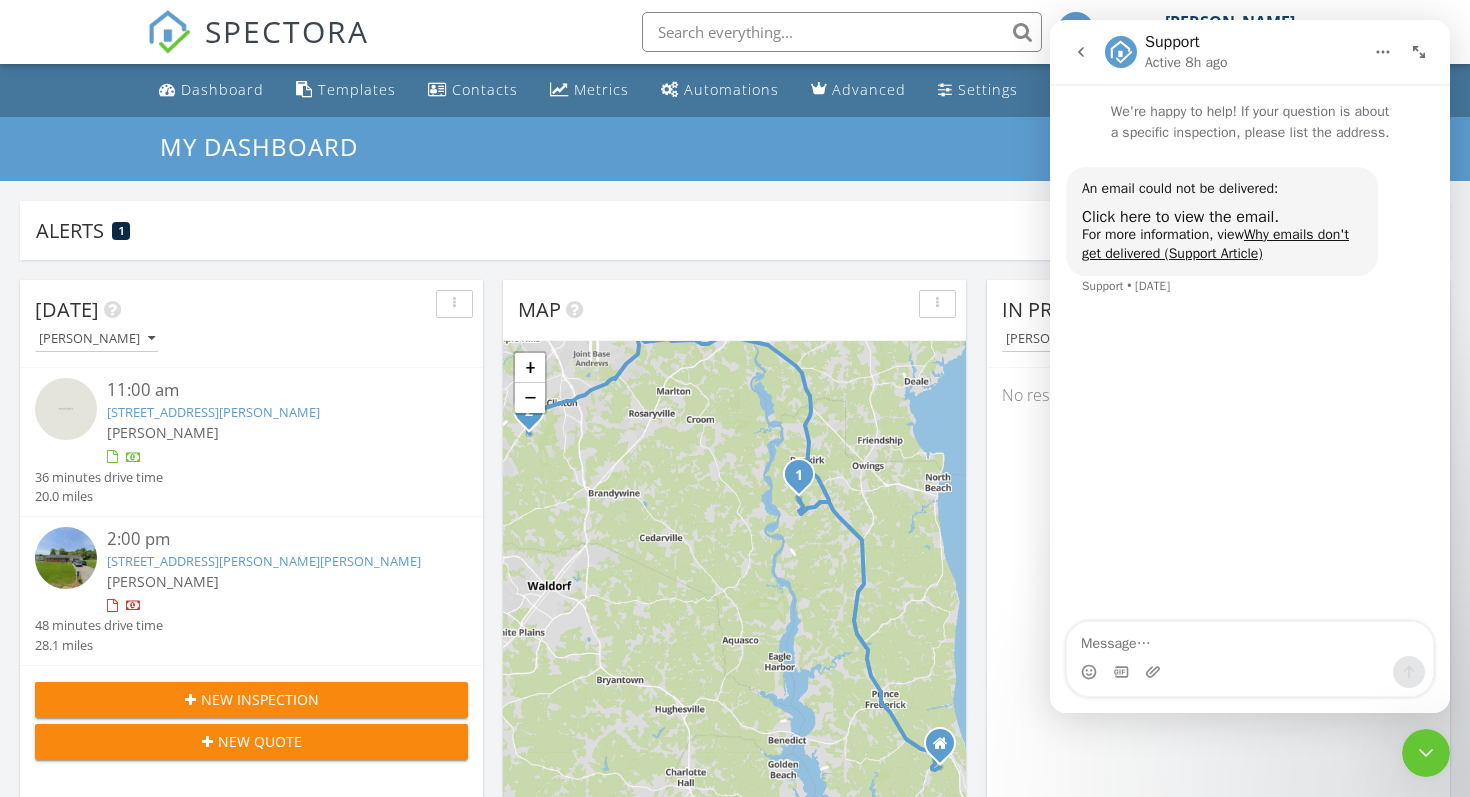 click 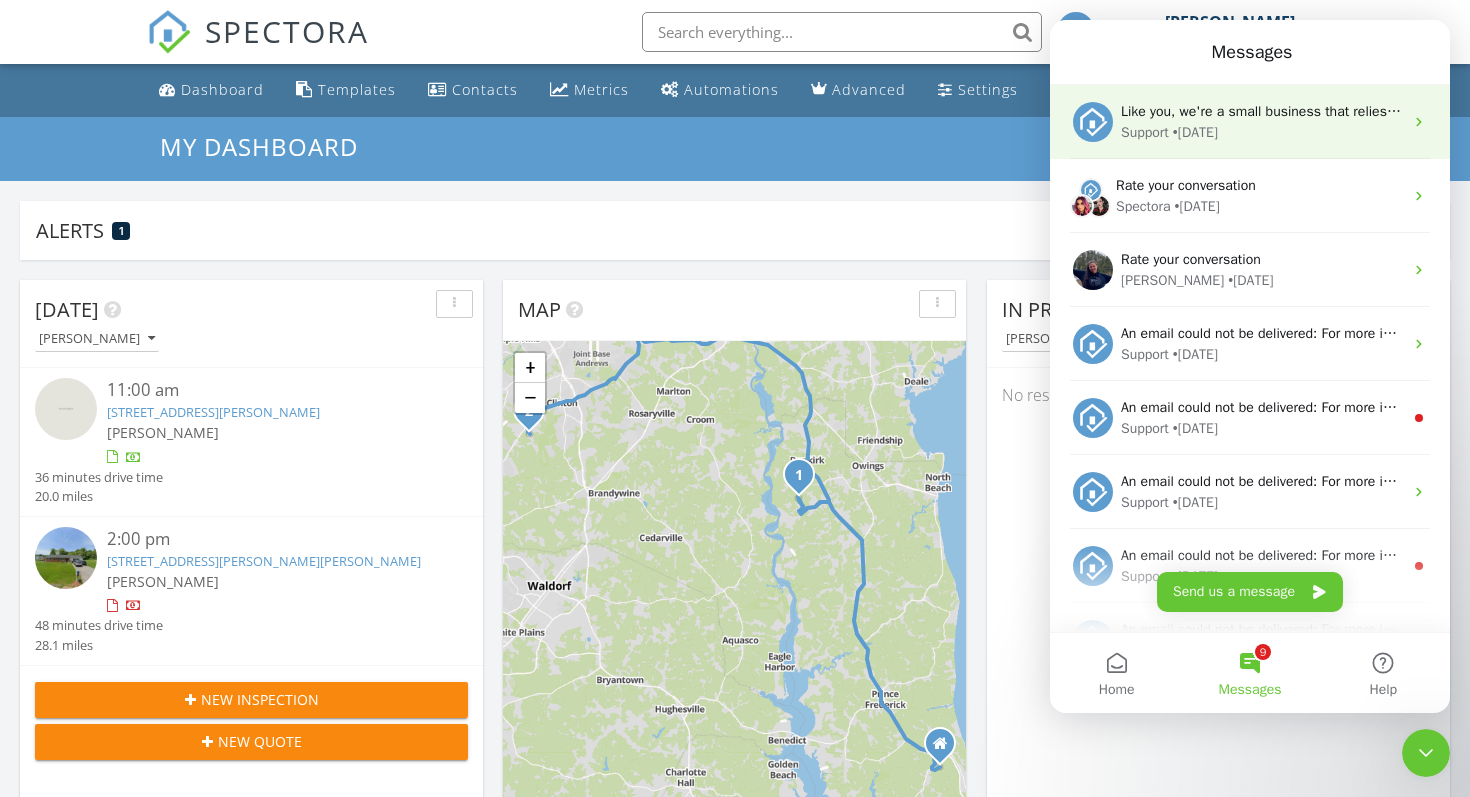 scroll, scrollTop: 0, scrollLeft: 0, axis: both 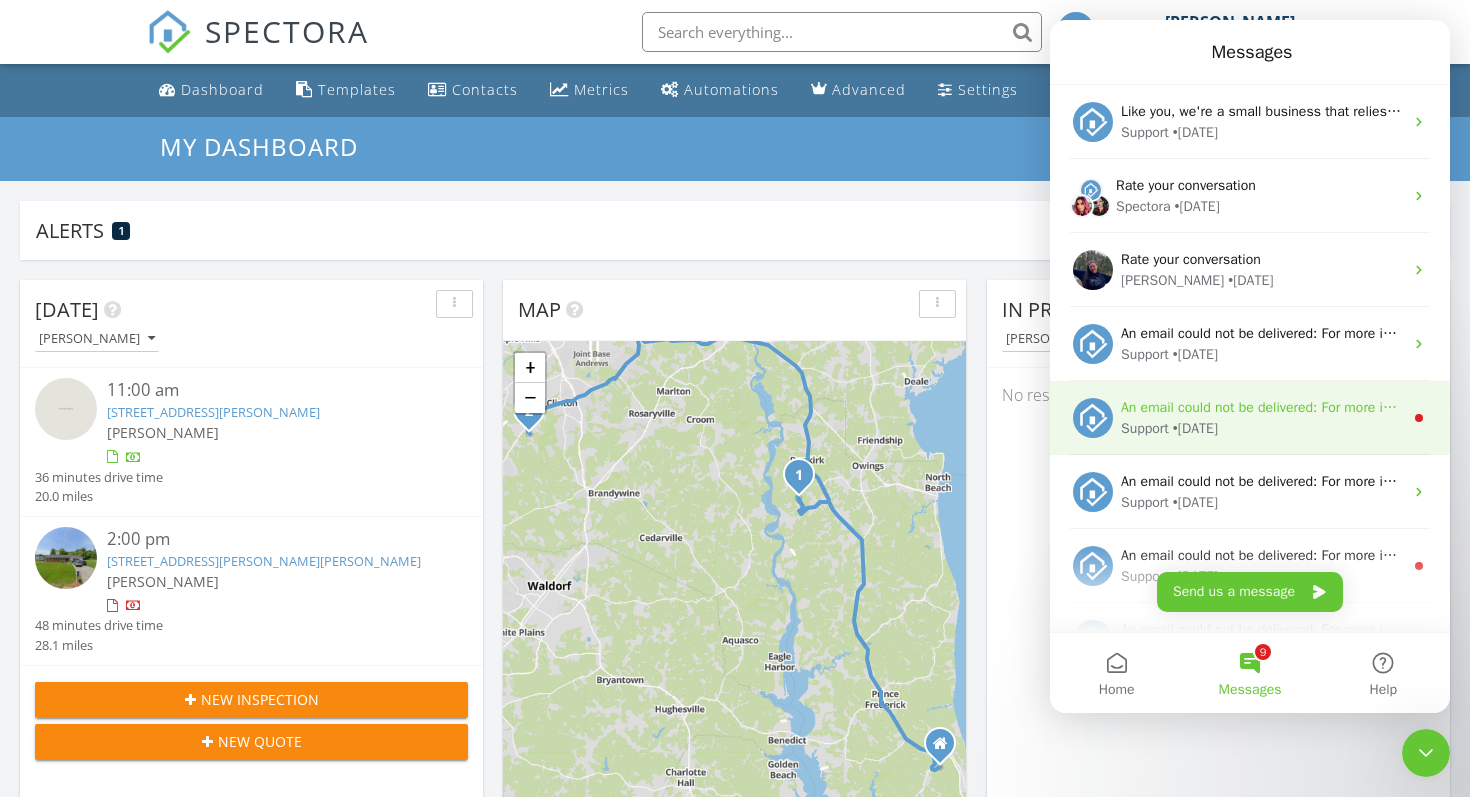click on "Support •  [DATE]" at bounding box center [1262, 428] 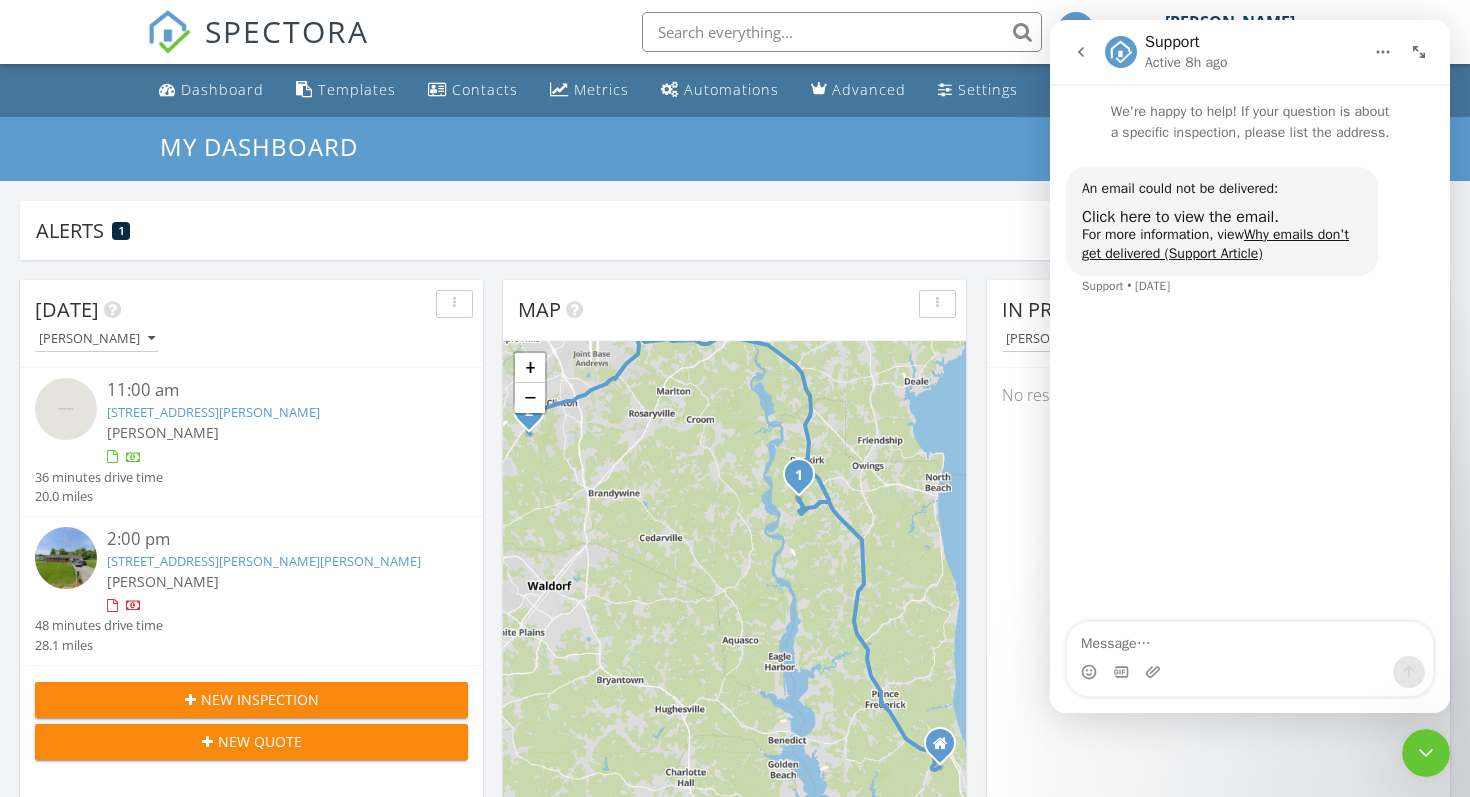 click at bounding box center (1081, 52) 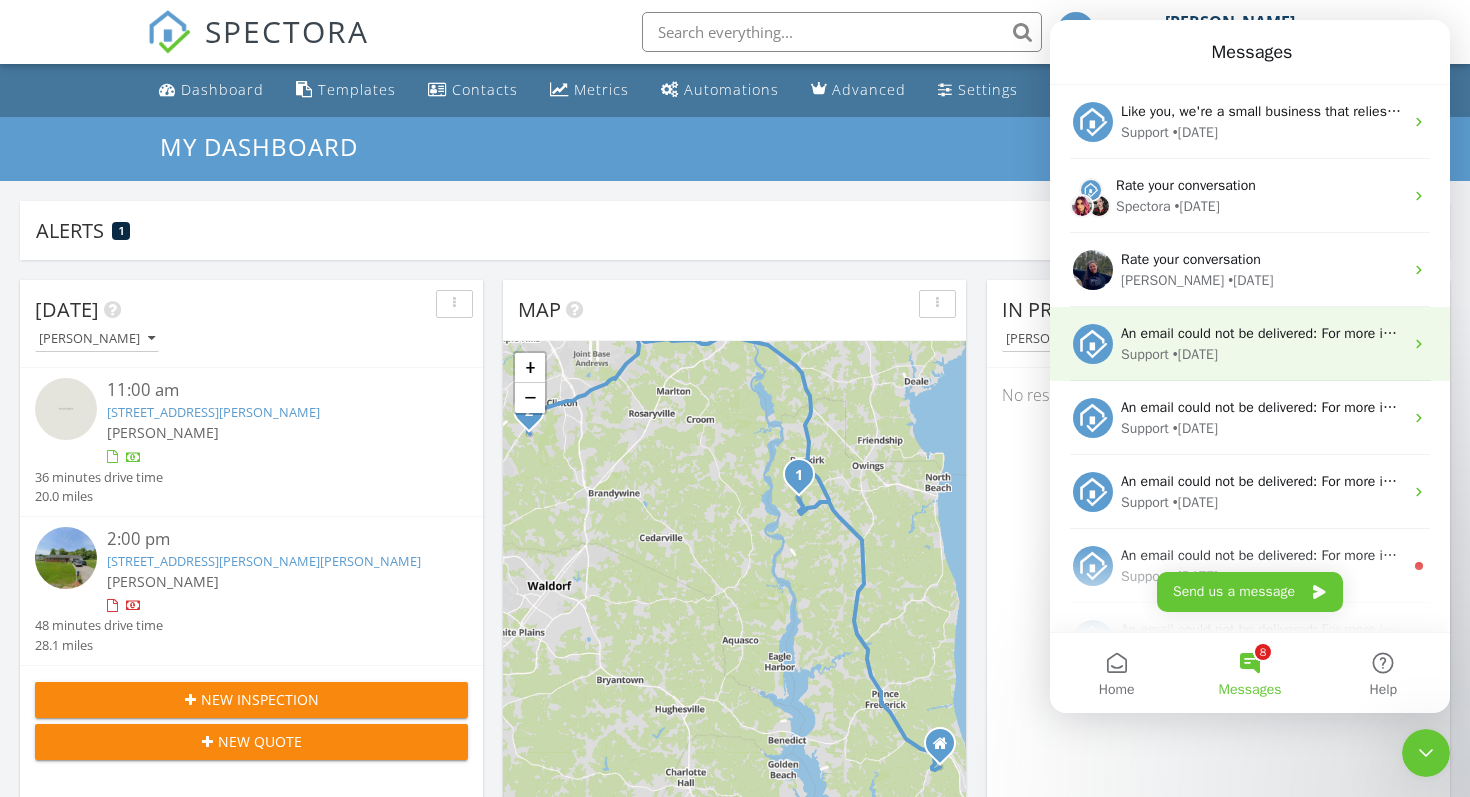 scroll, scrollTop: 0, scrollLeft: 0, axis: both 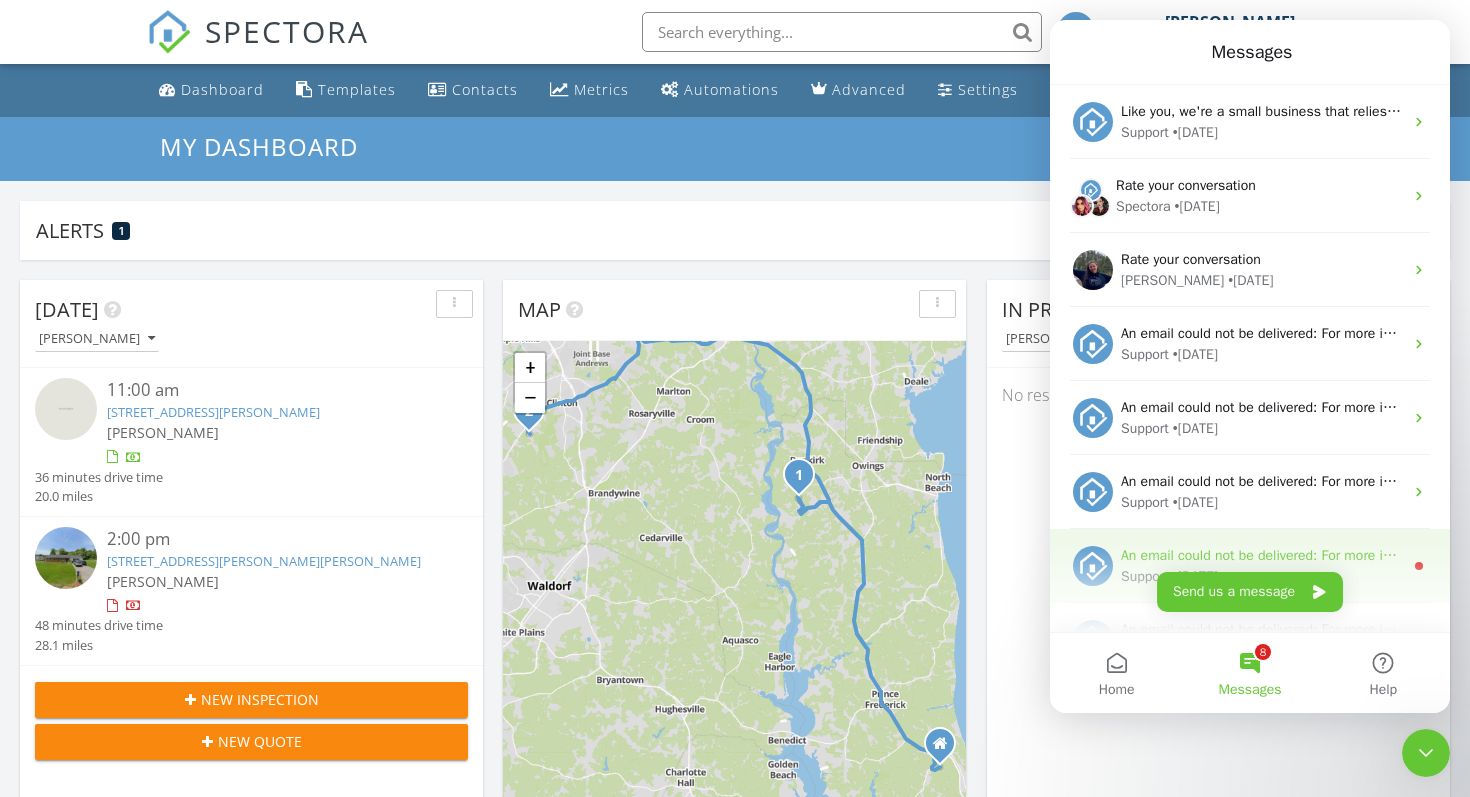 click on "Support •  [DATE]" at bounding box center (1262, 576) 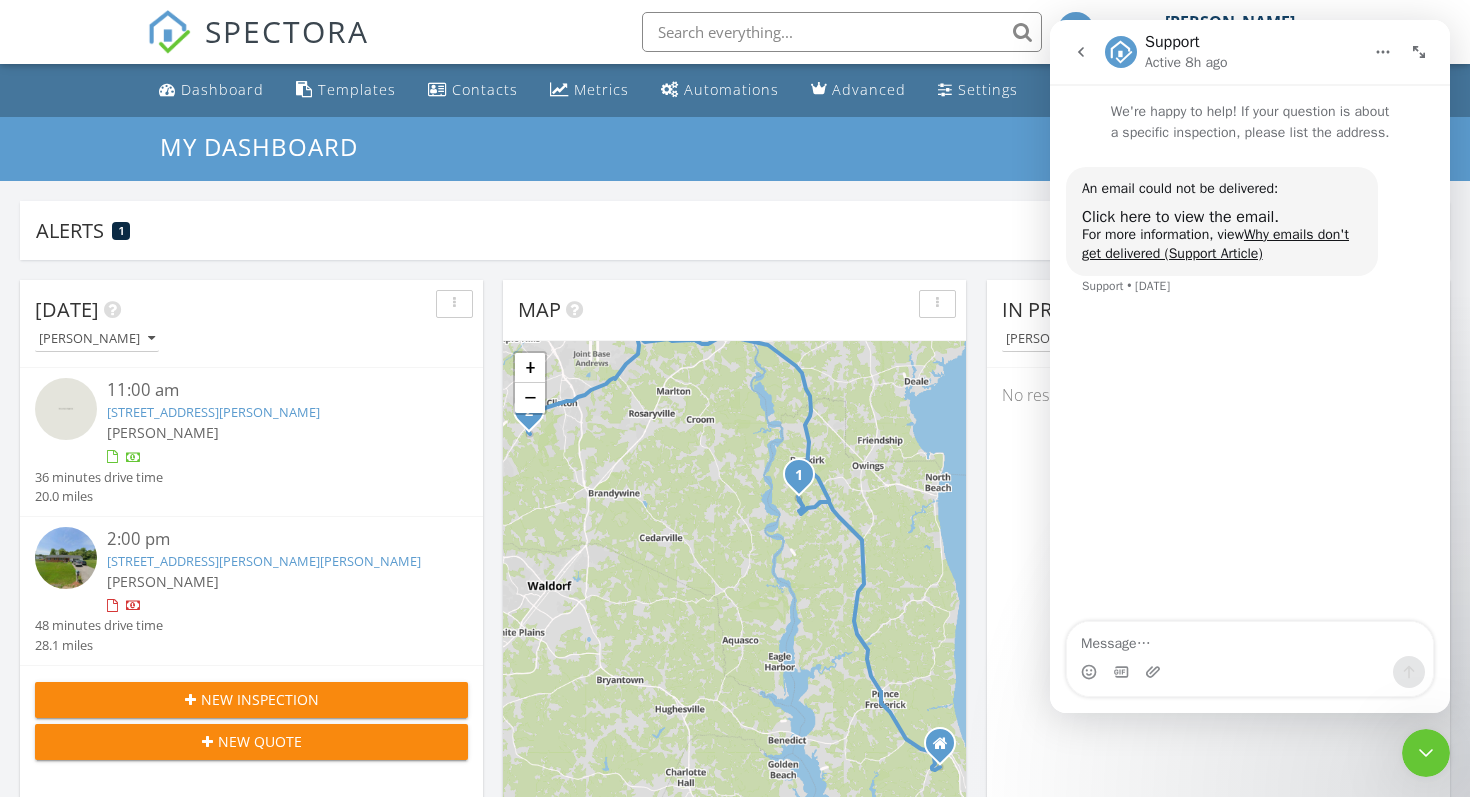 click 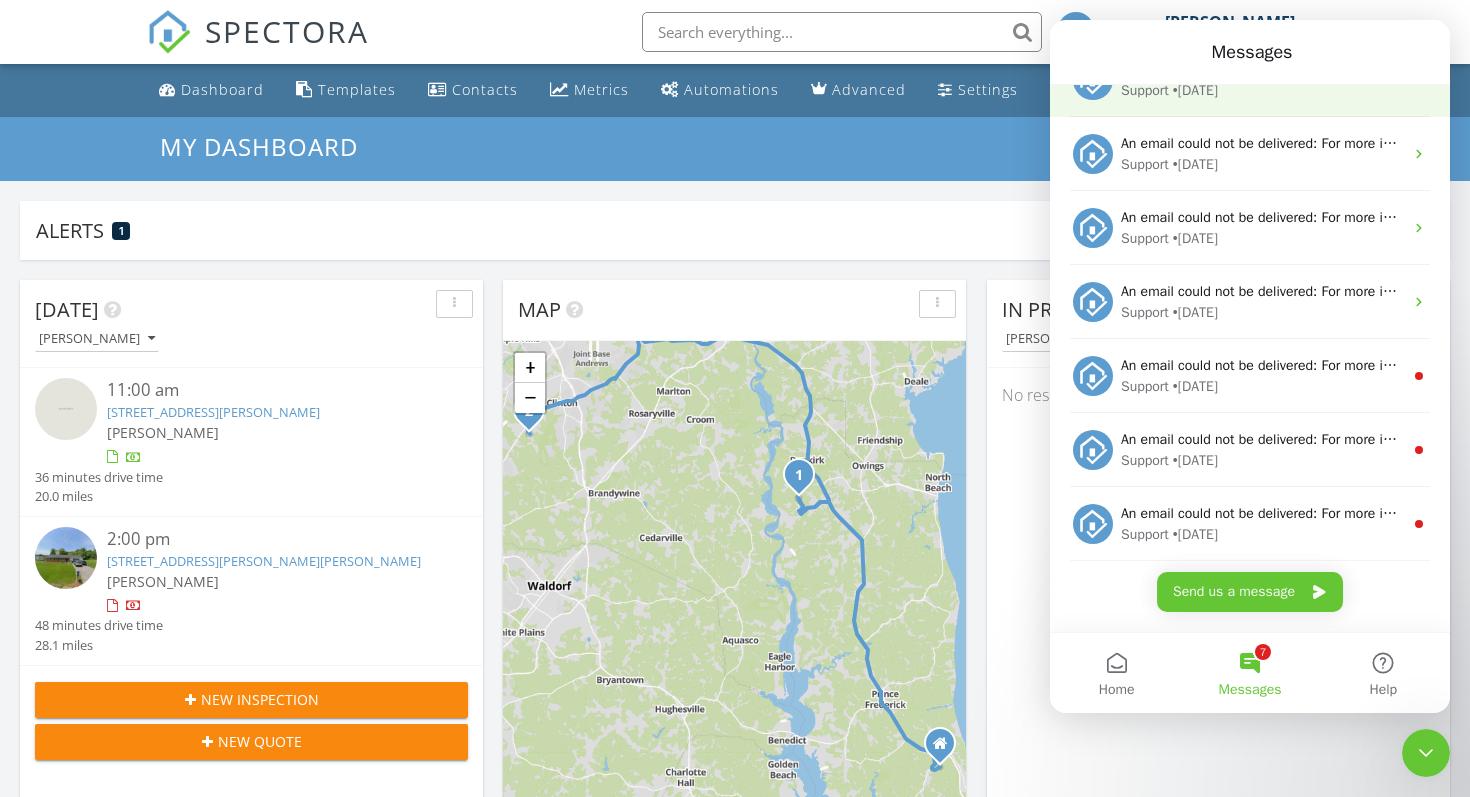 scroll, scrollTop: 273, scrollLeft: 0, axis: vertical 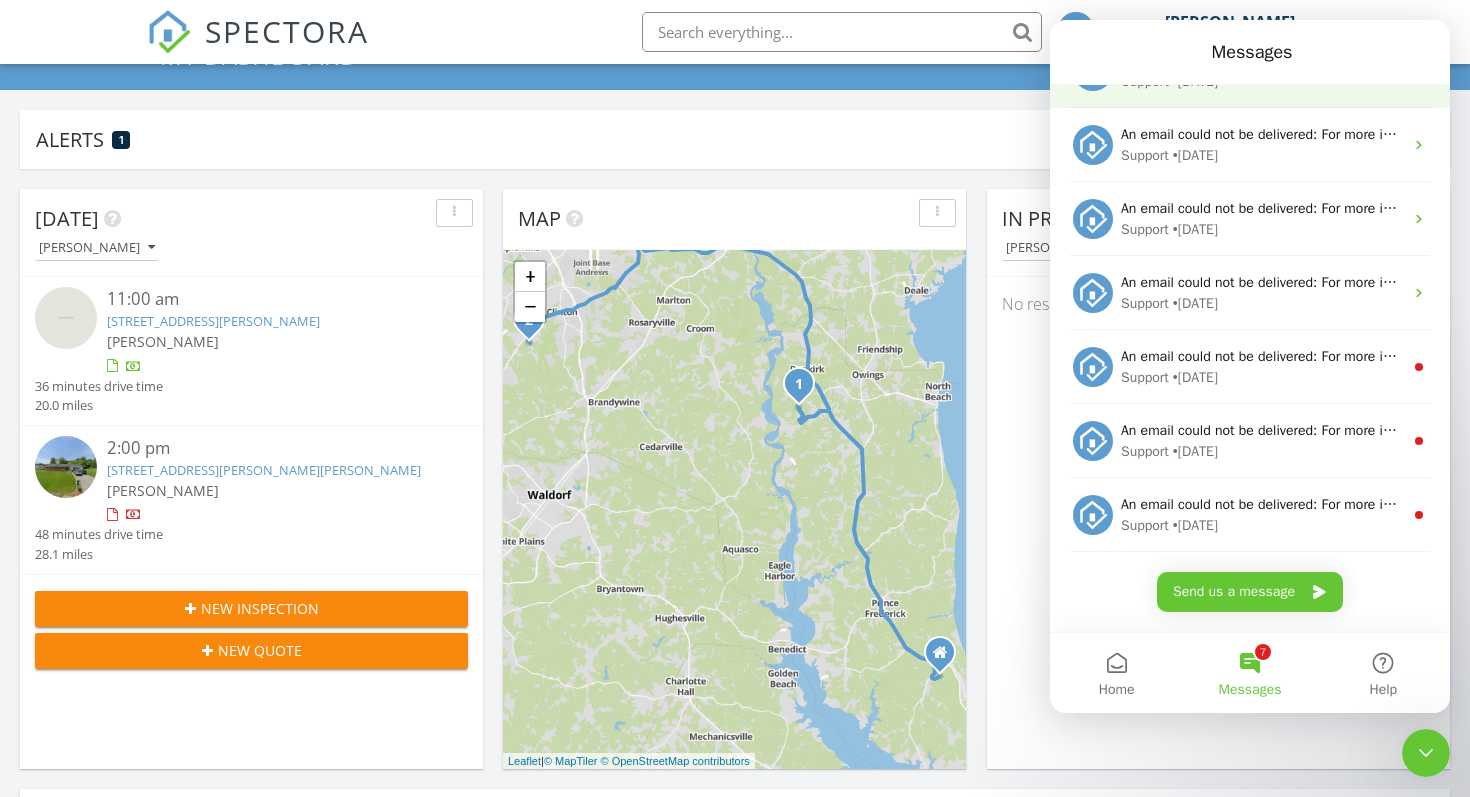 click on "An email could not be delivered:  For more information, view Why emails don't get delivered (Support Article)" at bounding box center (1449, 356) 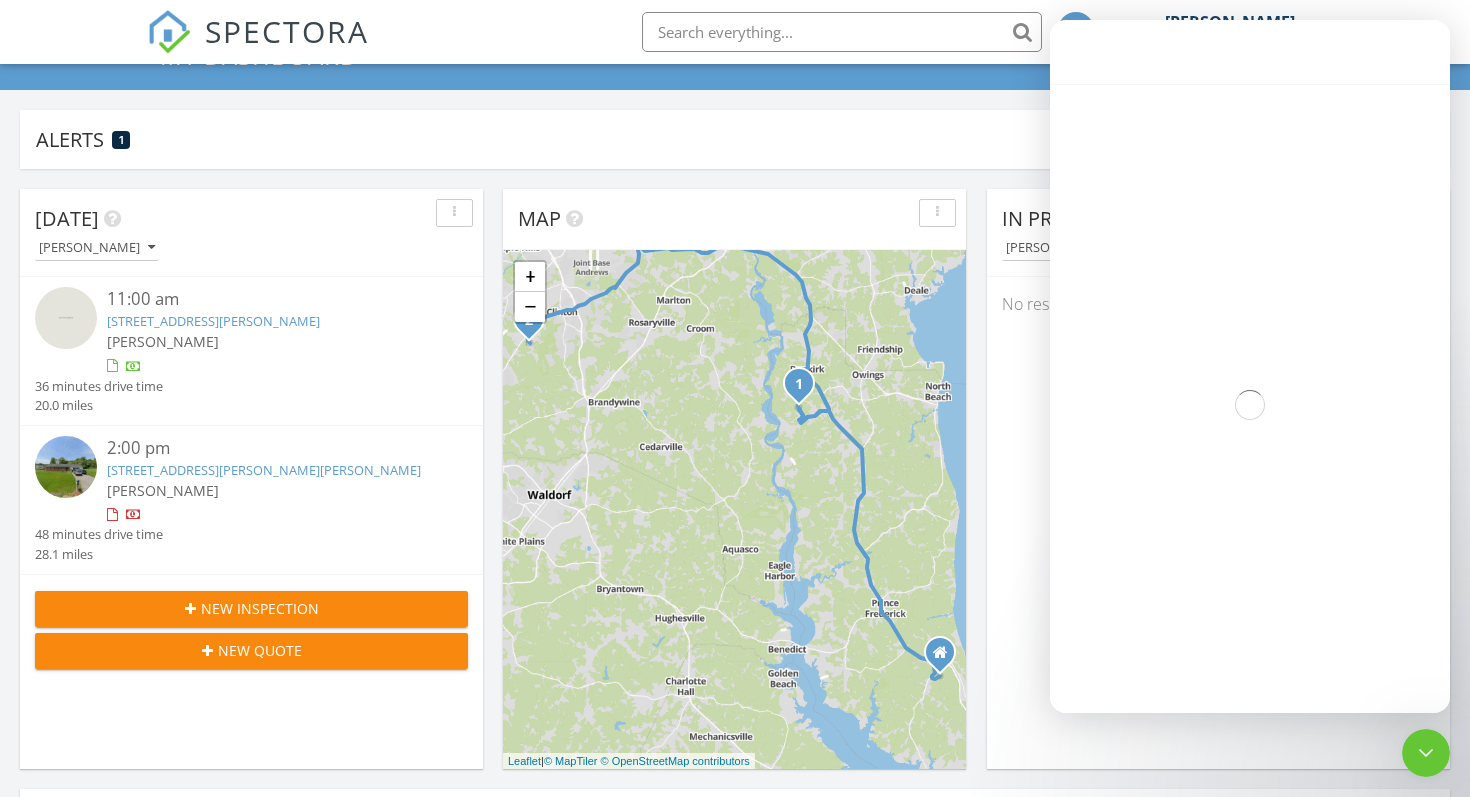 scroll, scrollTop: 192, scrollLeft: 0, axis: vertical 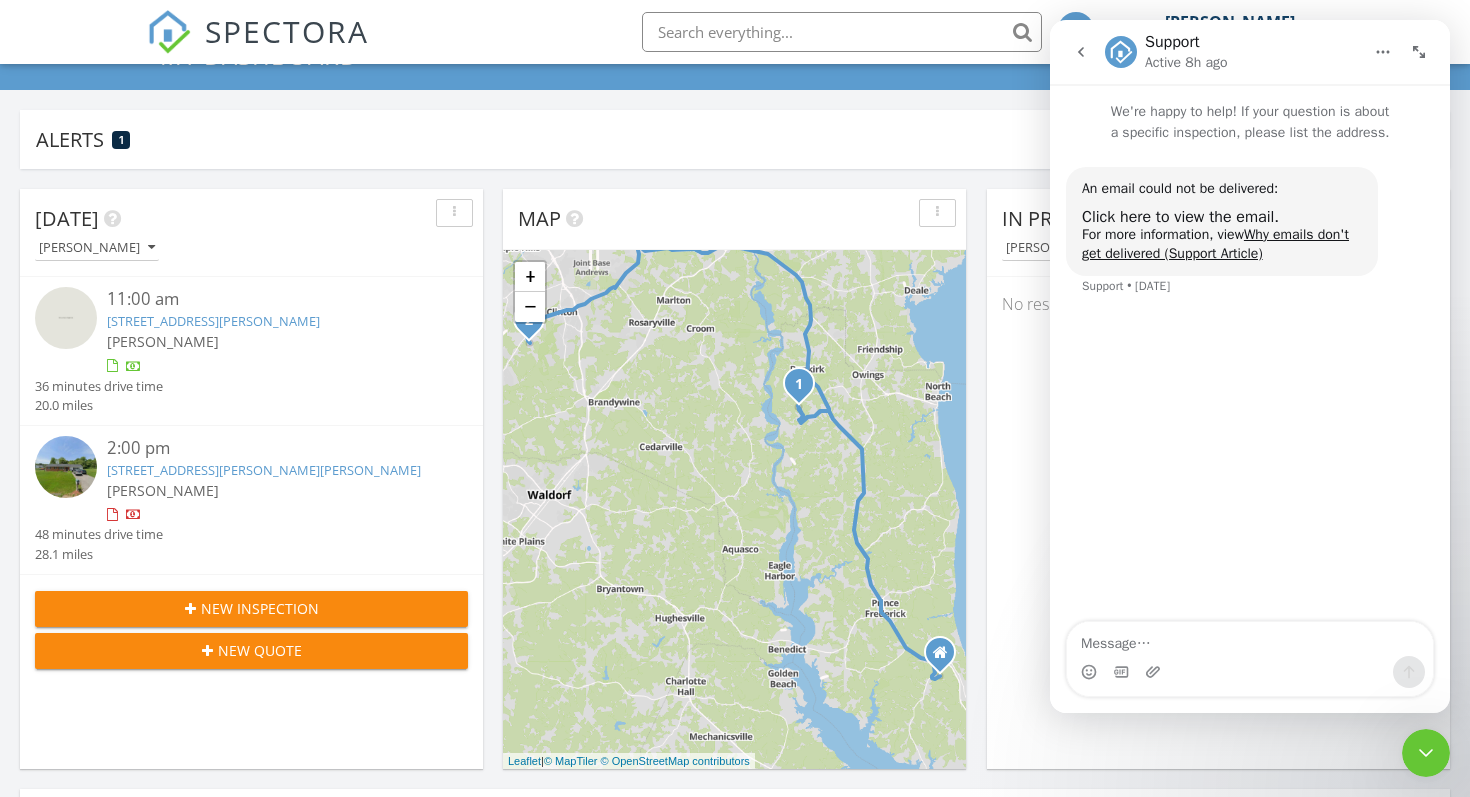 click at bounding box center [1081, 52] 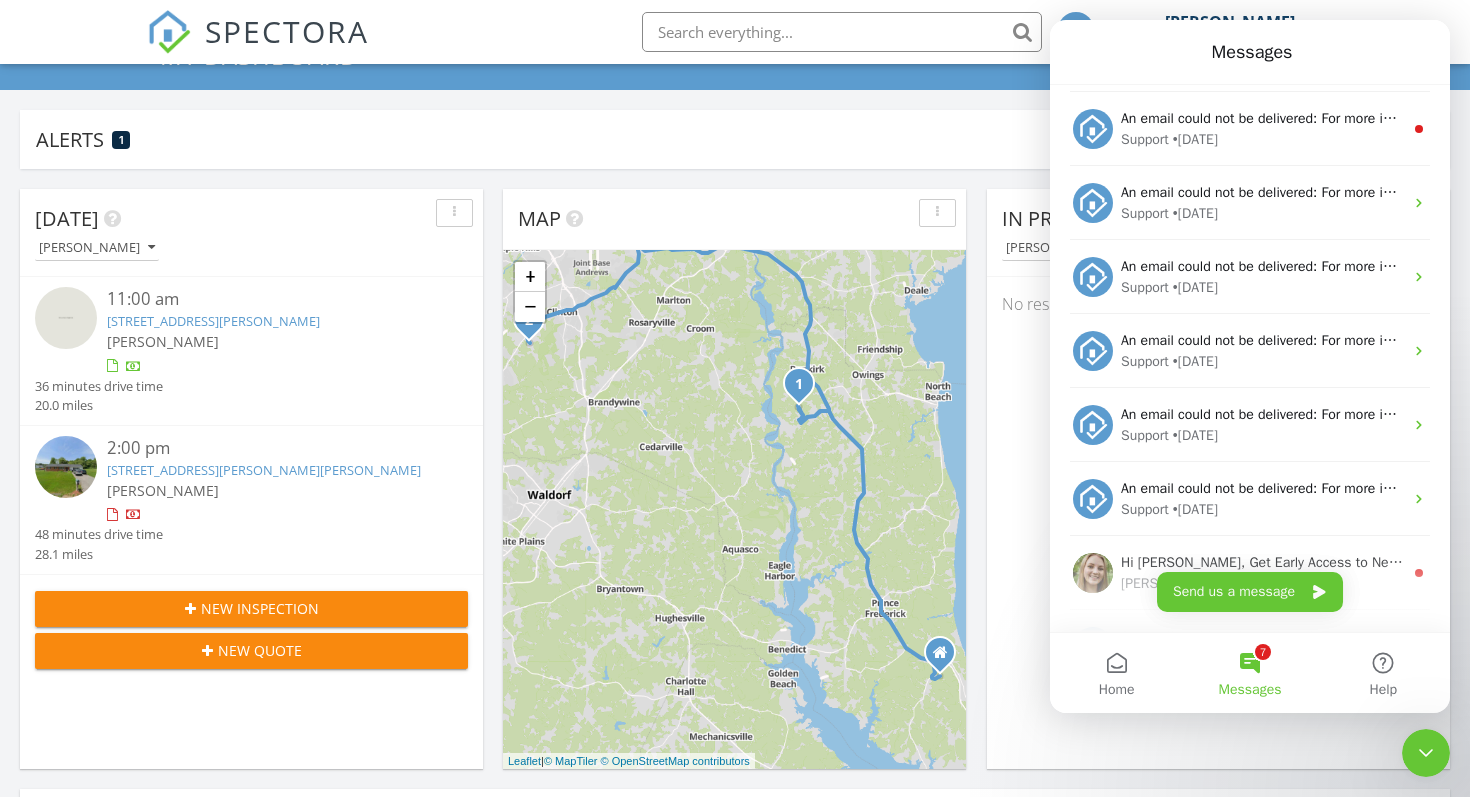 scroll, scrollTop: 1013, scrollLeft: 0, axis: vertical 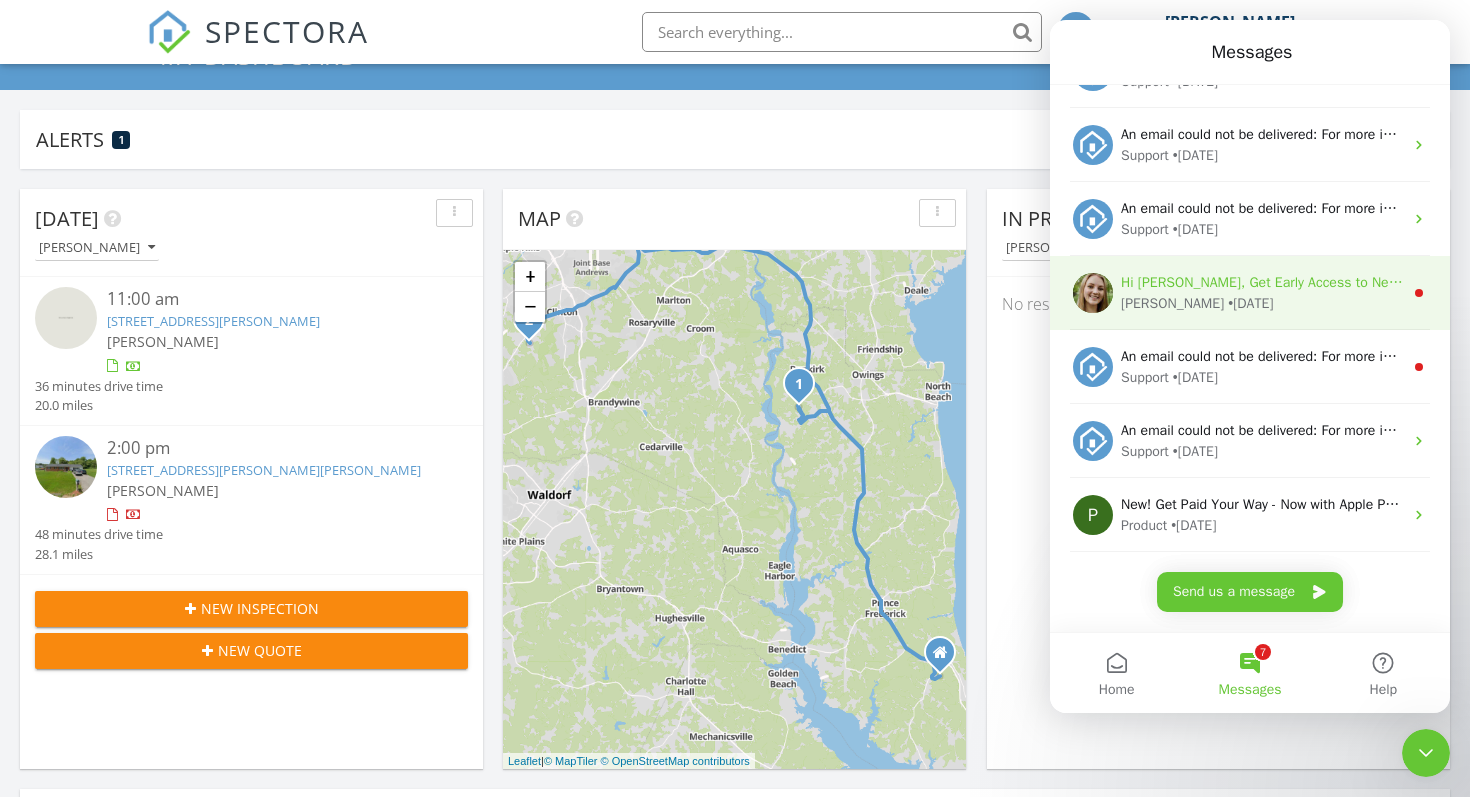 click on "[PERSON_NAME] •  [DATE]" at bounding box center (1262, 303) 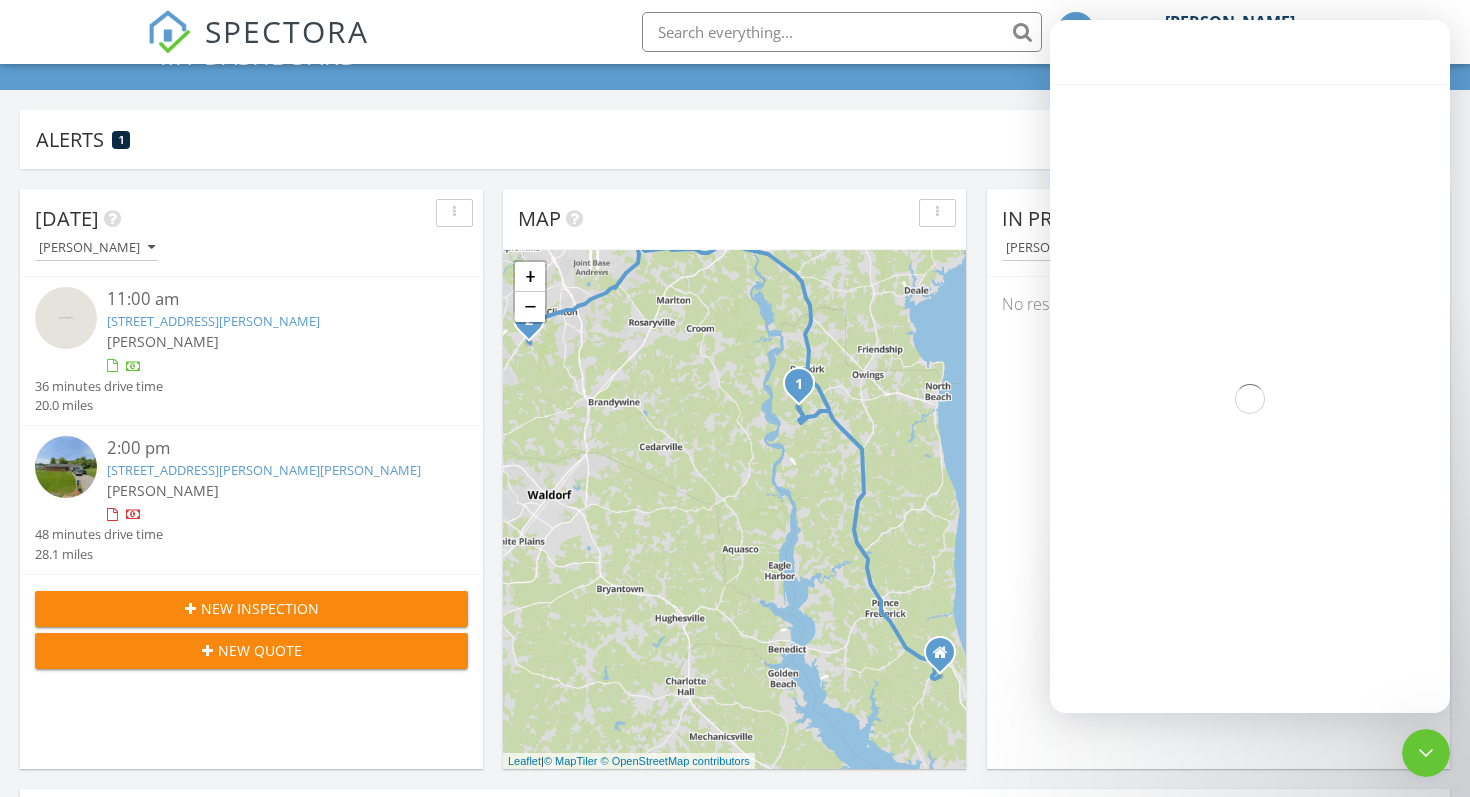 scroll, scrollTop: 932, scrollLeft: 0, axis: vertical 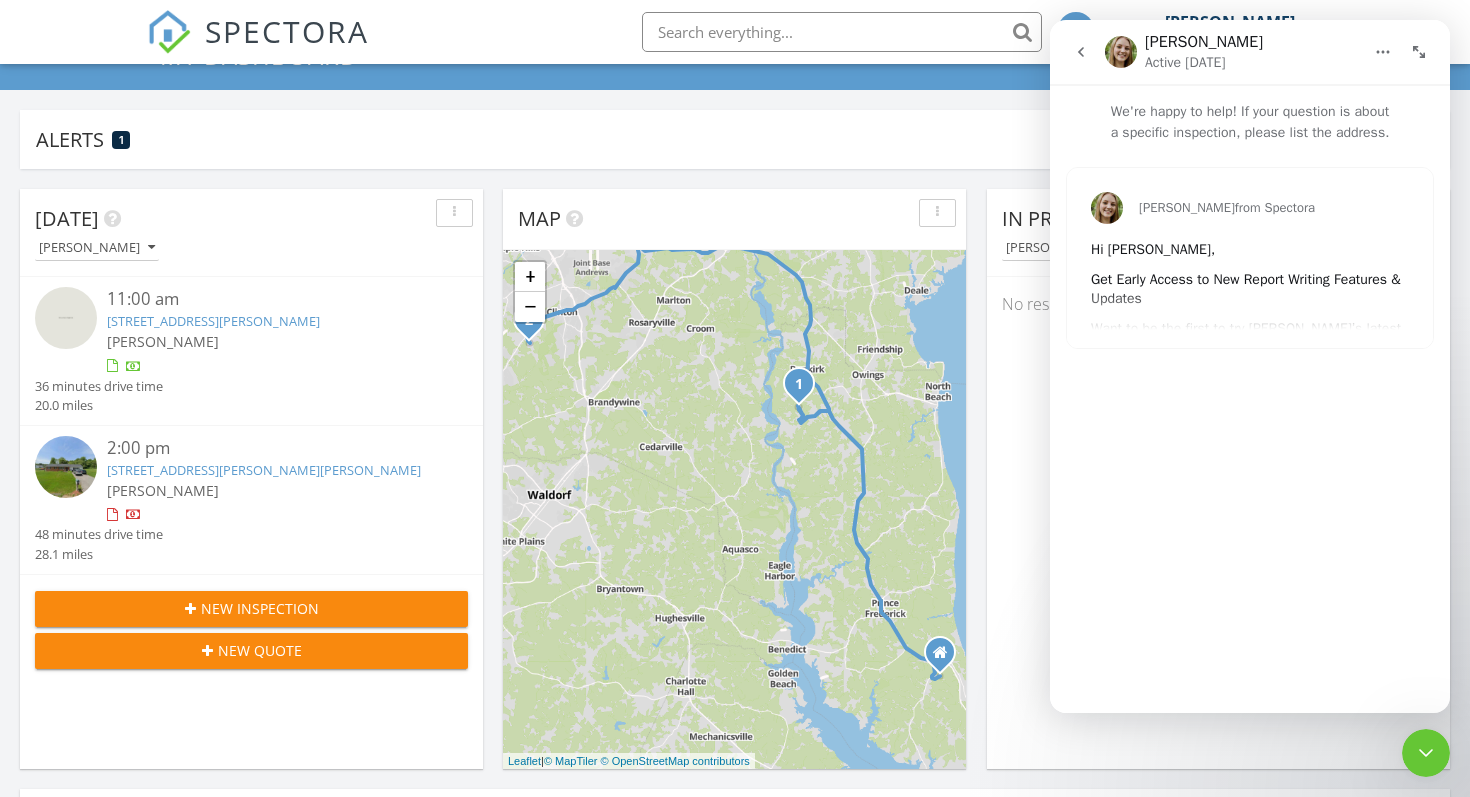 click at bounding box center [1081, 52] 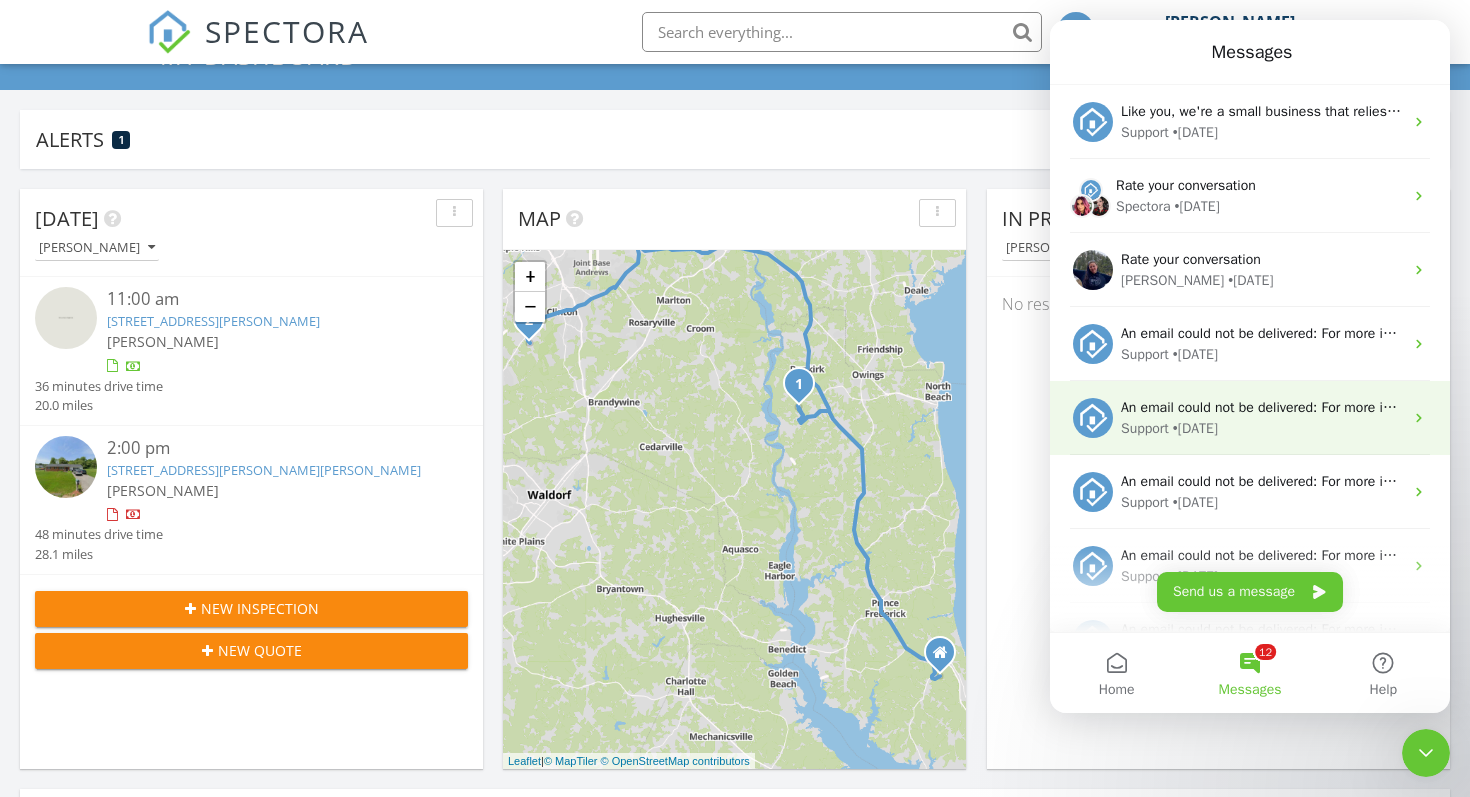 scroll, scrollTop: 0, scrollLeft: 0, axis: both 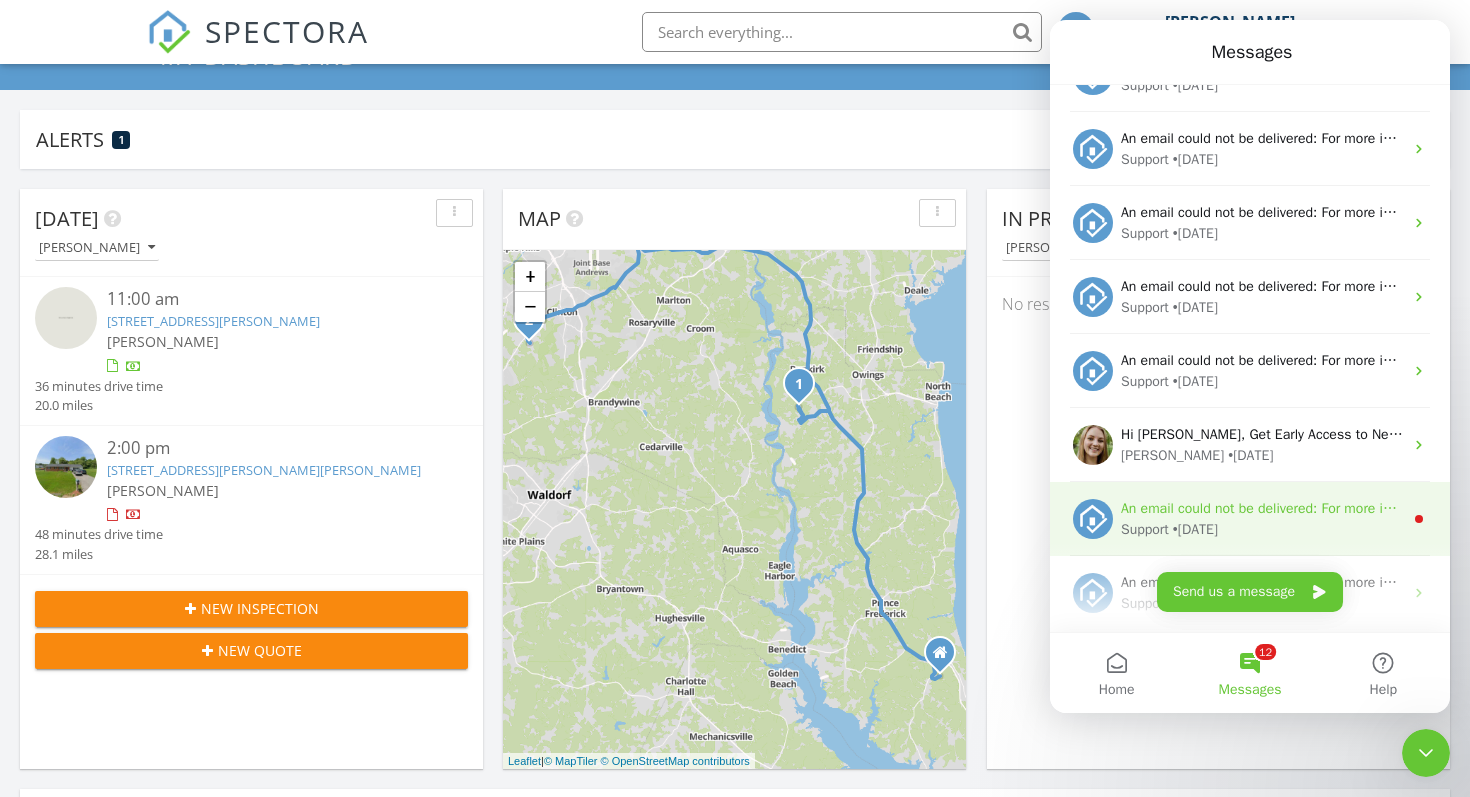 click on "•  [DATE]" at bounding box center [1195, 529] 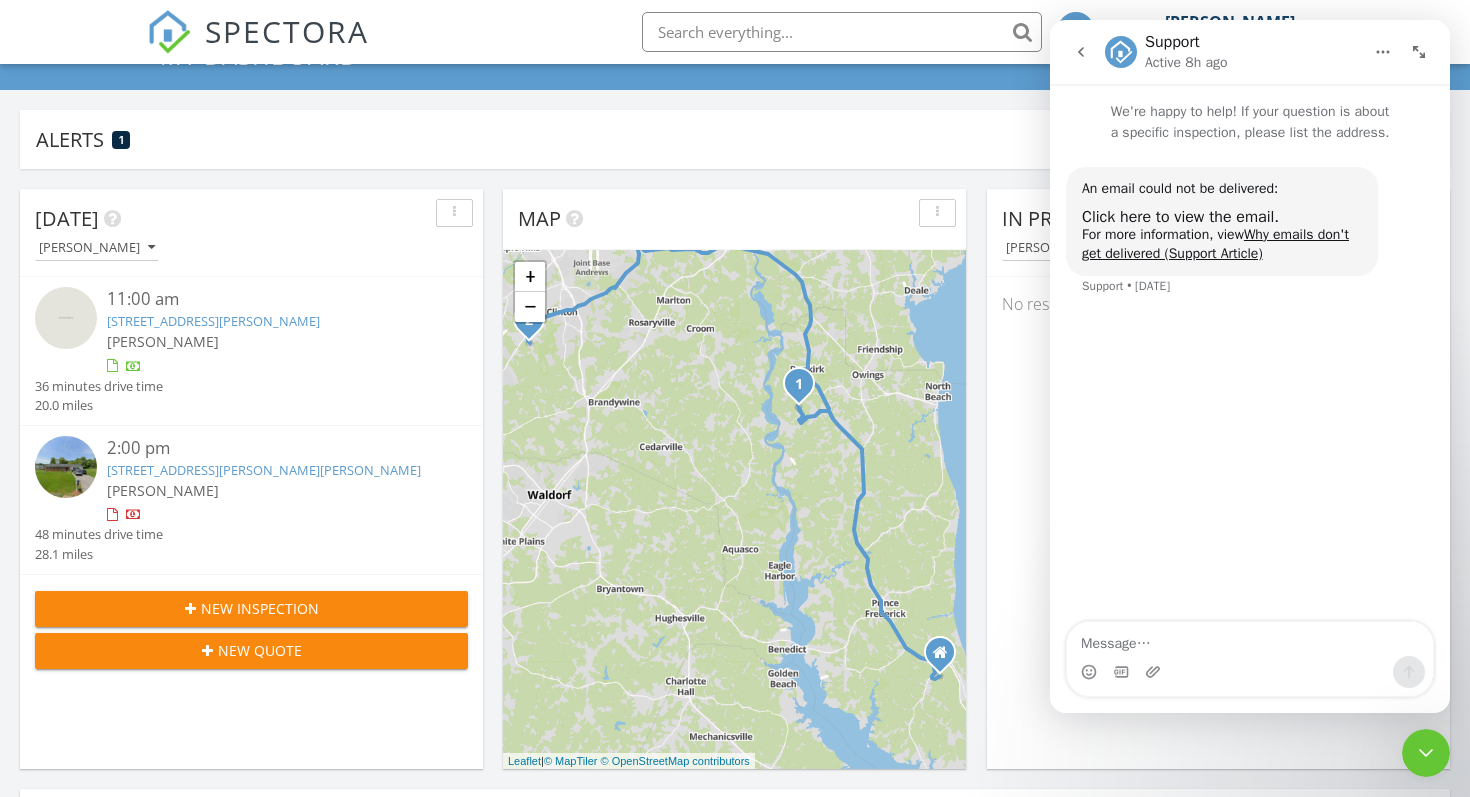 click 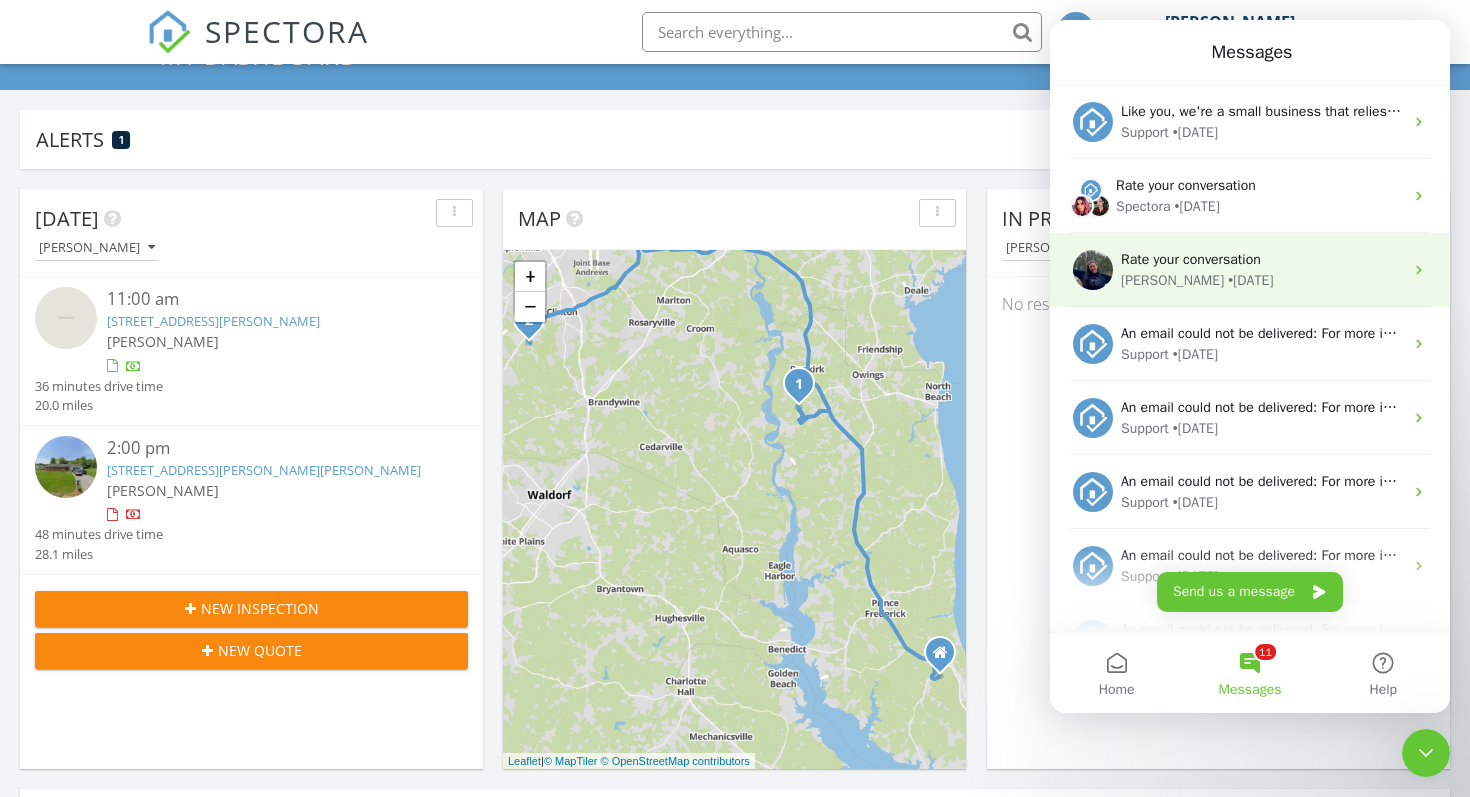 scroll, scrollTop: 0, scrollLeft: 0, axis: both 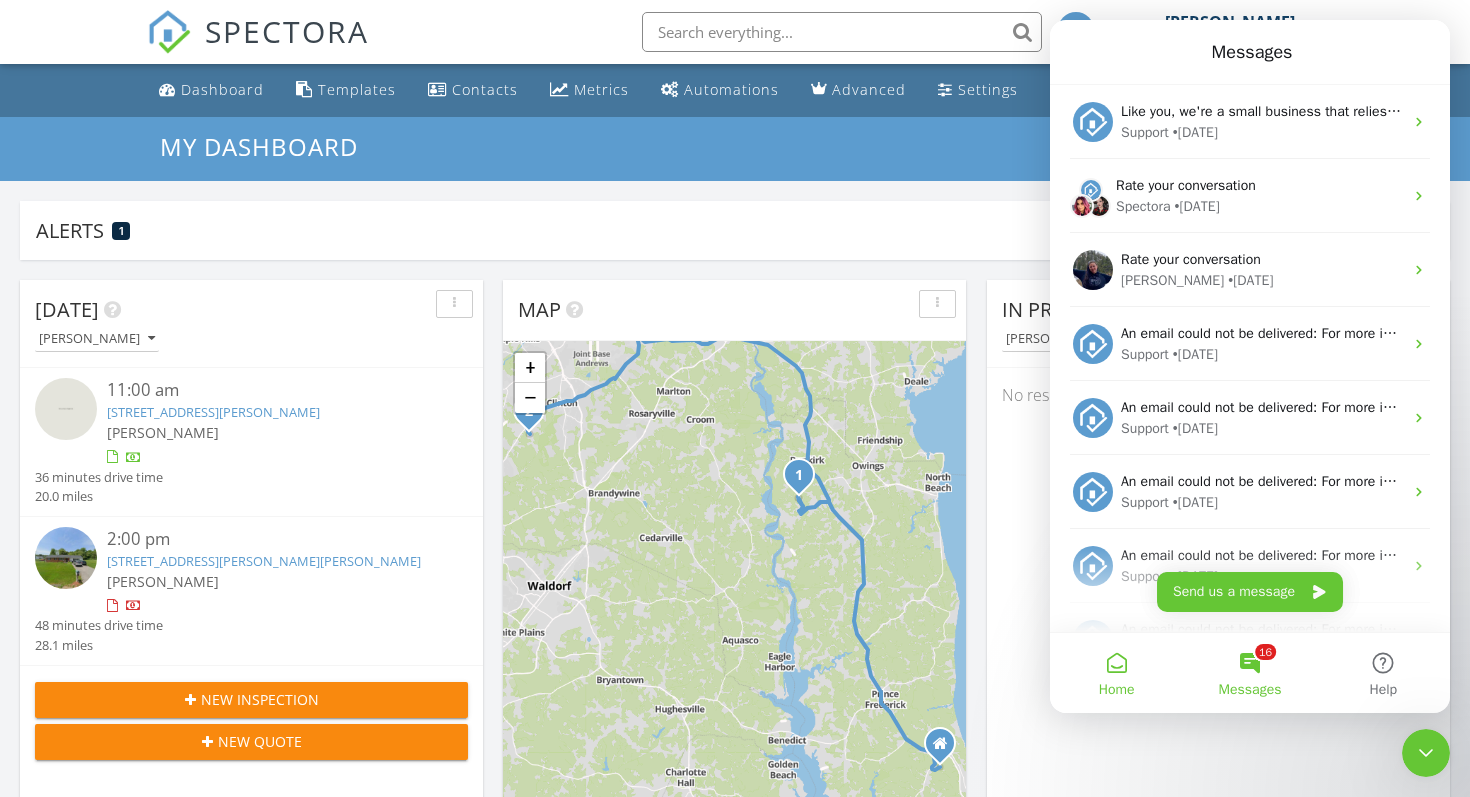 click on "Home" at bounding box center (1117, 690) 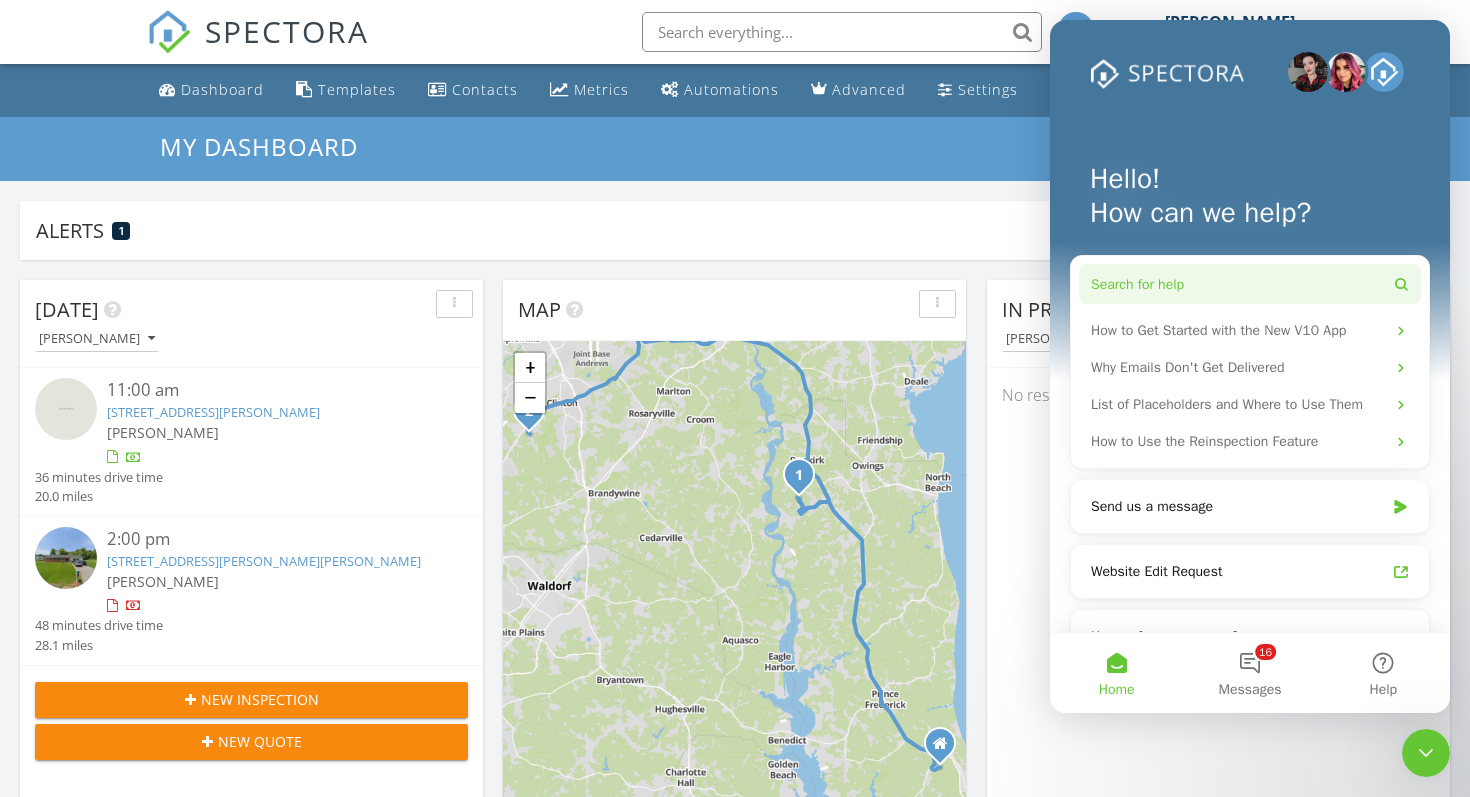 click on "Search for help" at bounding box center (1250, 284) 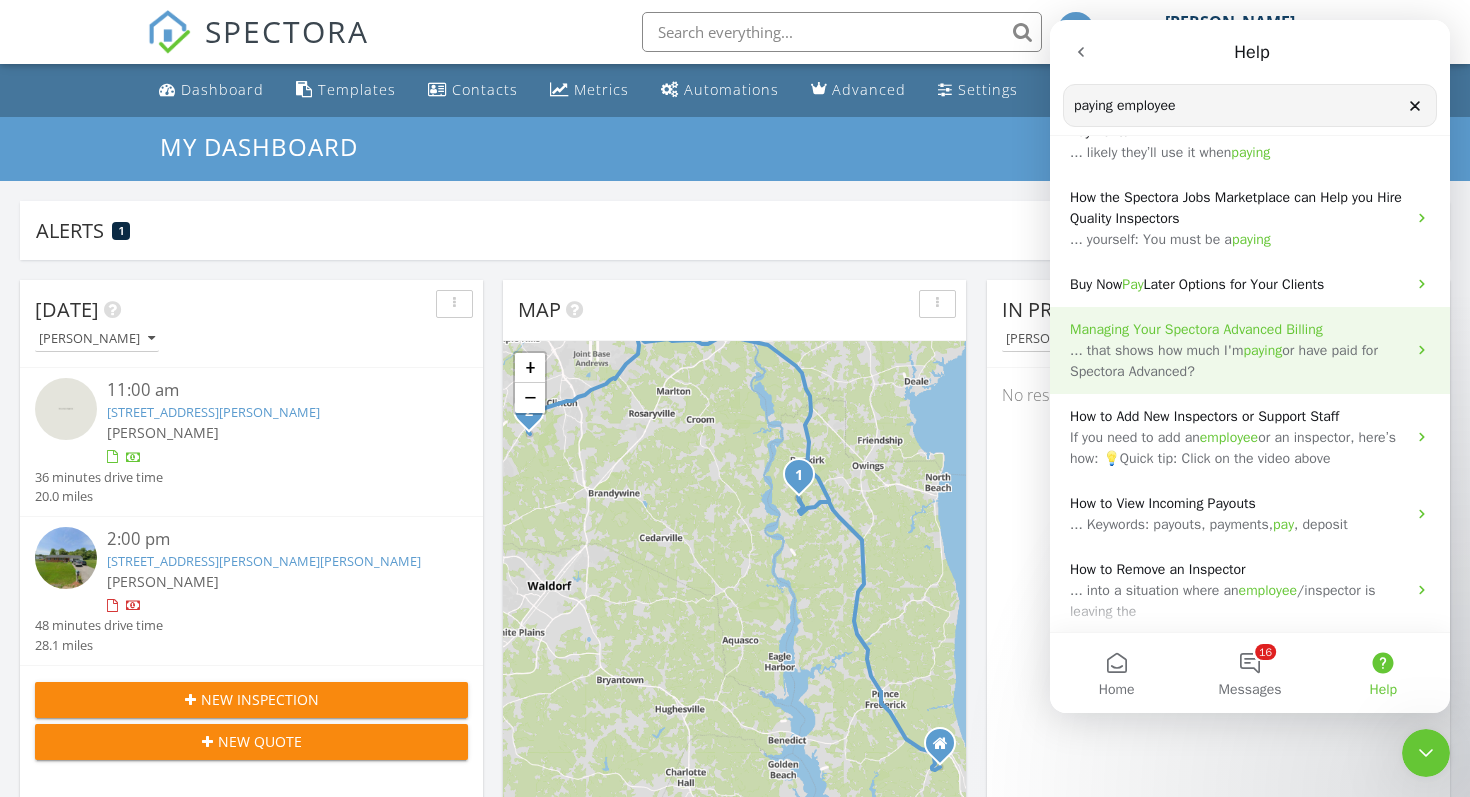 scroll, scrollTop: 279, scrollLeft: 0, axis: vertical 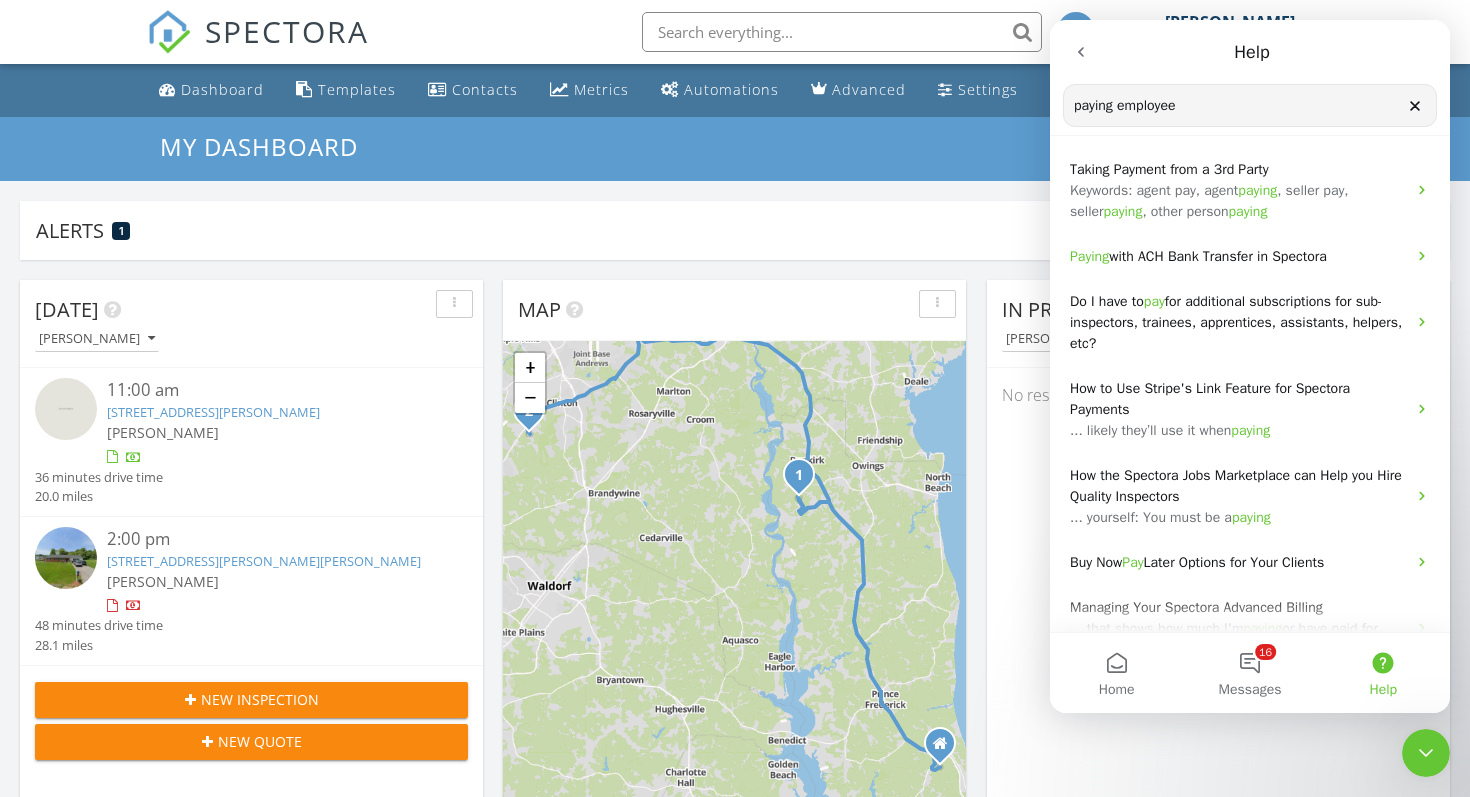 drag, startPoint x: 1211, startPoint y: 110, endPoint x: 1050, endPoint y: 112, distance: 161.01242 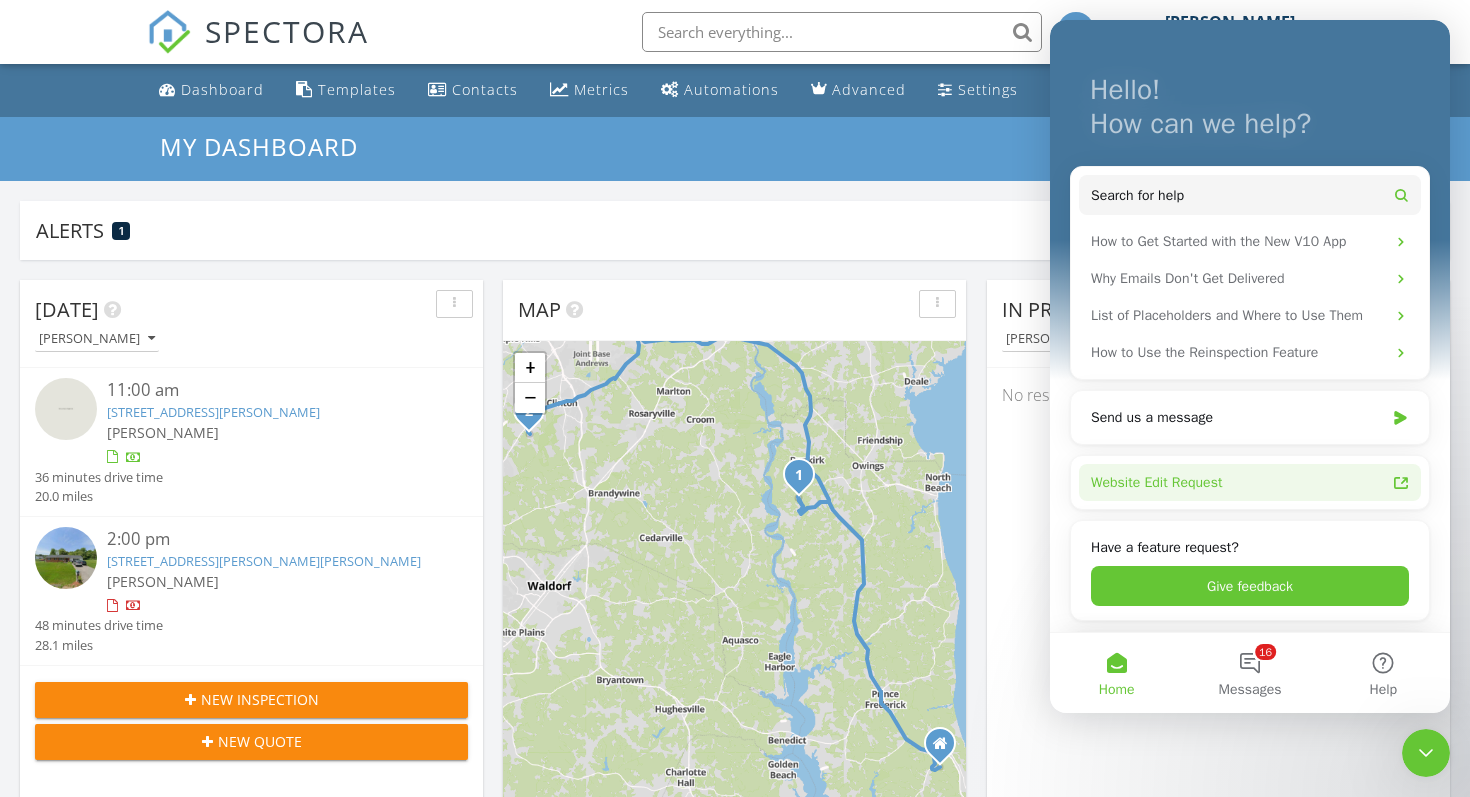 scroll, scrollTop: 96, scrollLeft: 0, axis: vertical 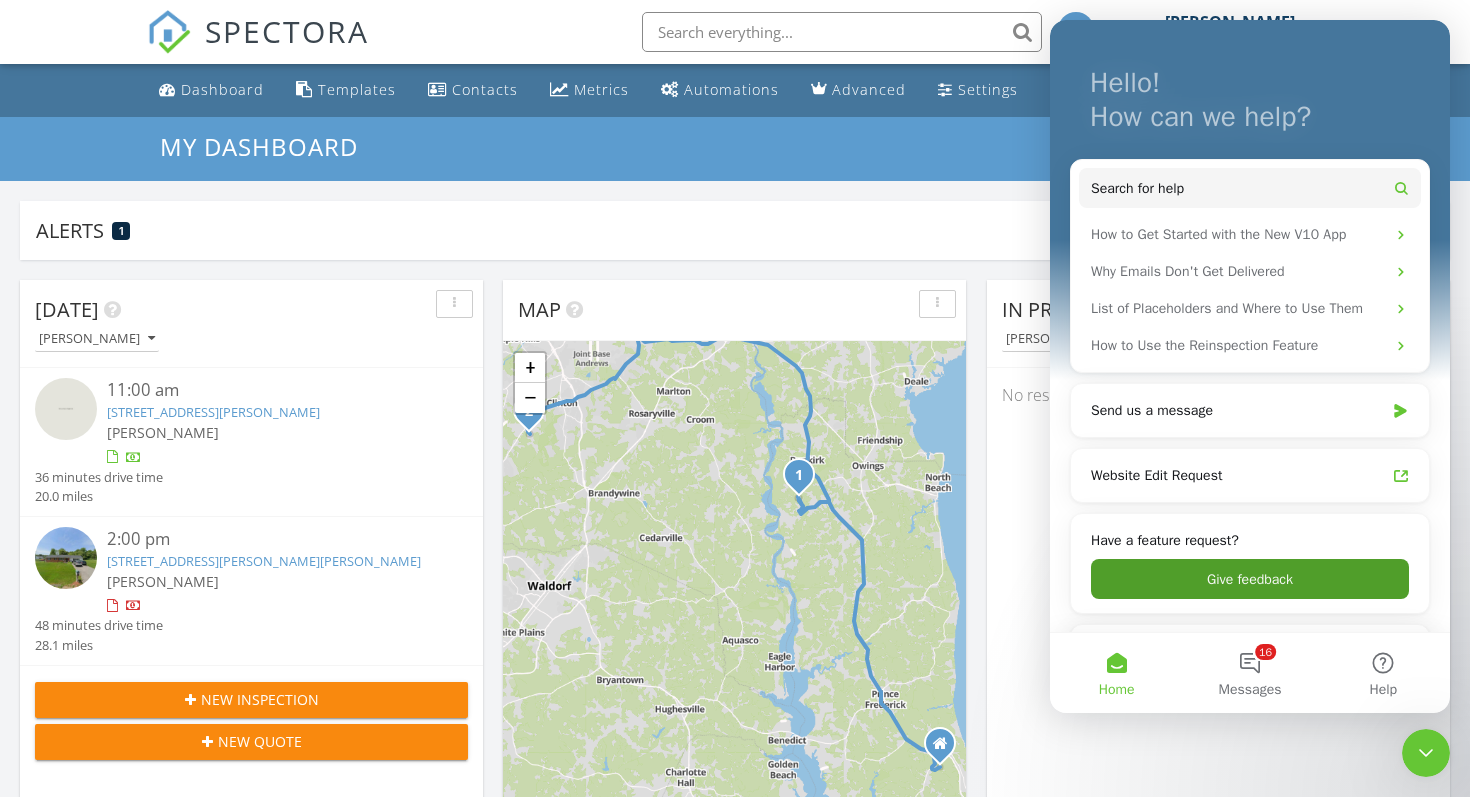 click on "Give feedback" at bounding box center (1250, 579) 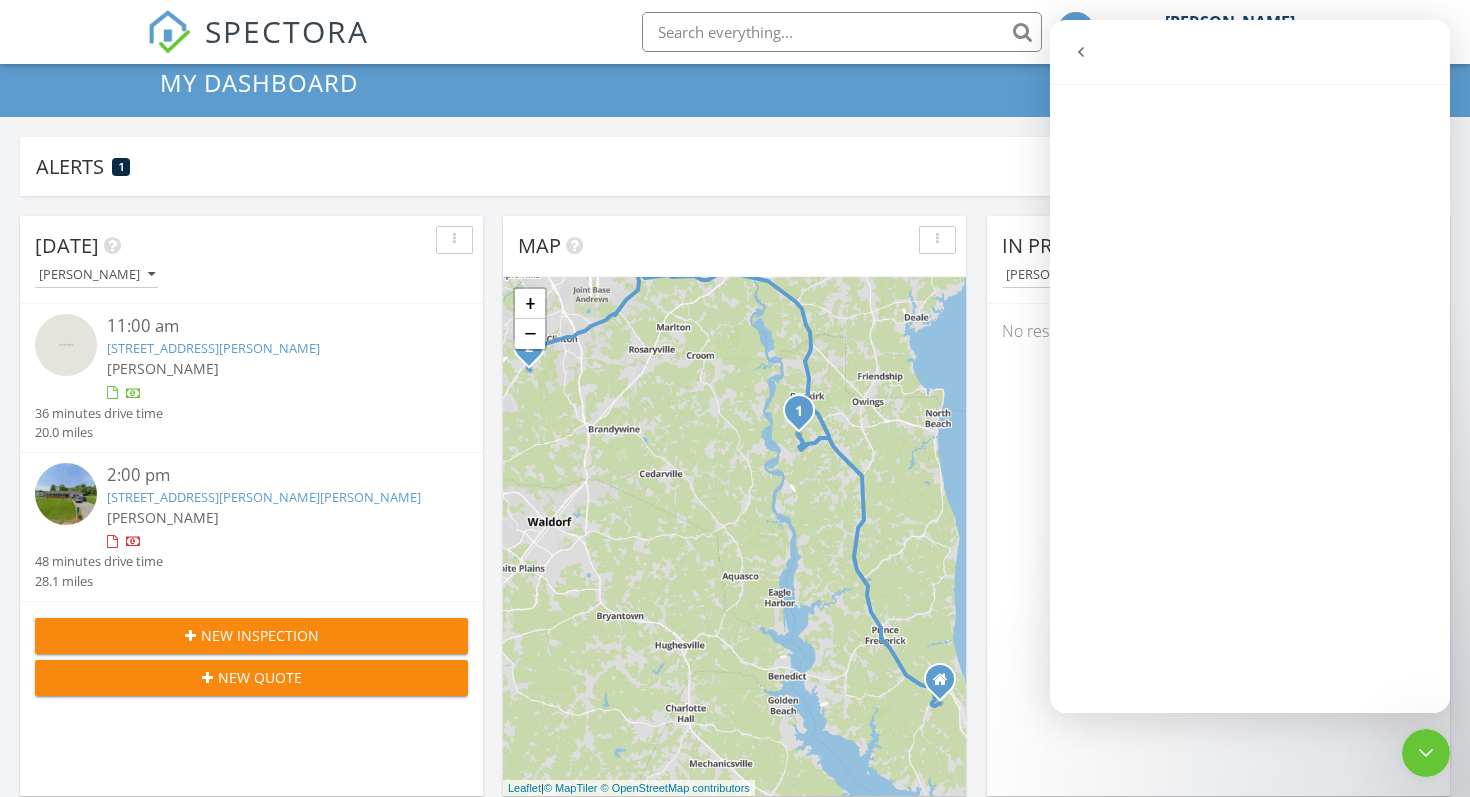 scroll, scrollTop: 65, scrollLeft: 0, axis: vertical 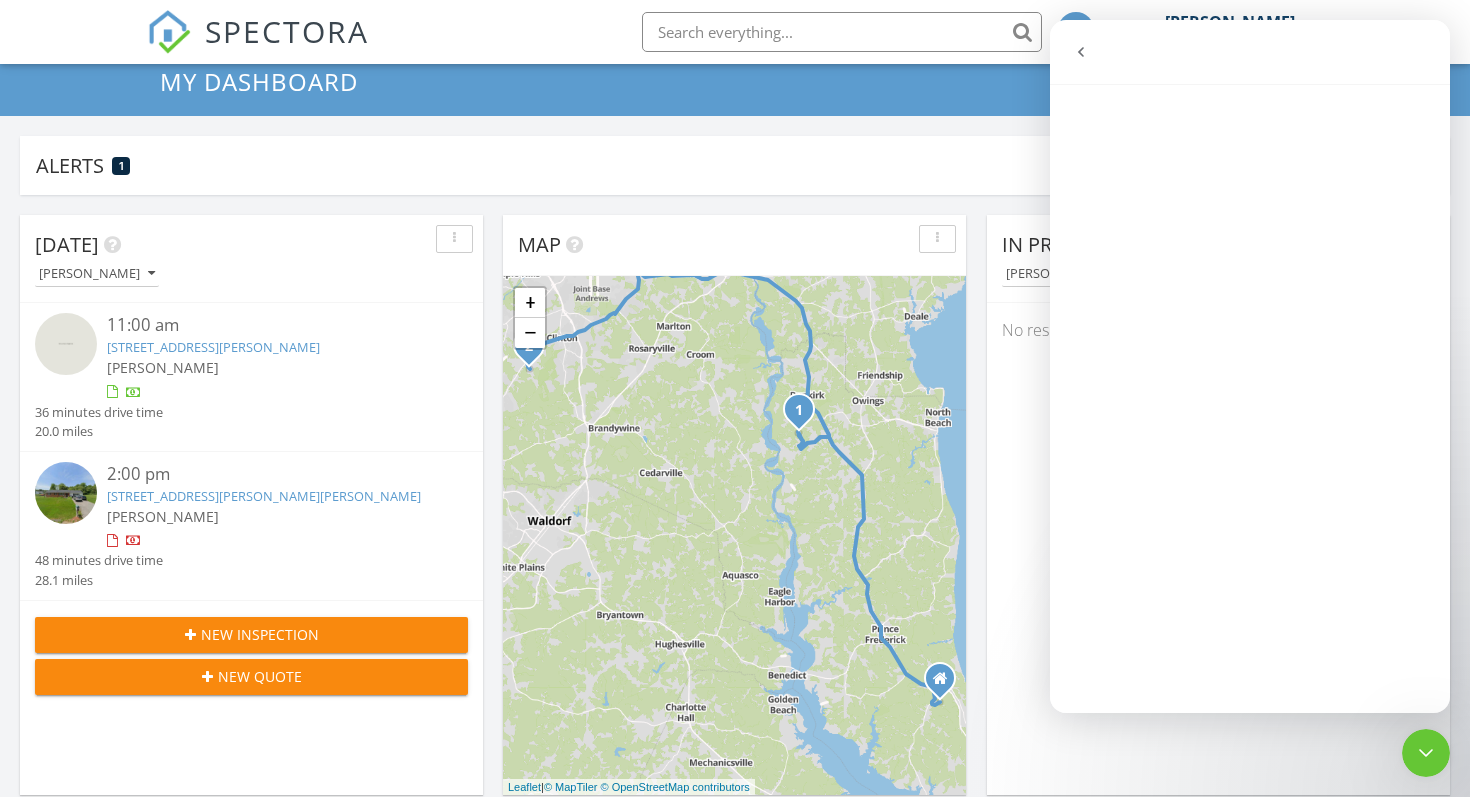 click at bounding box center (1081, 52) 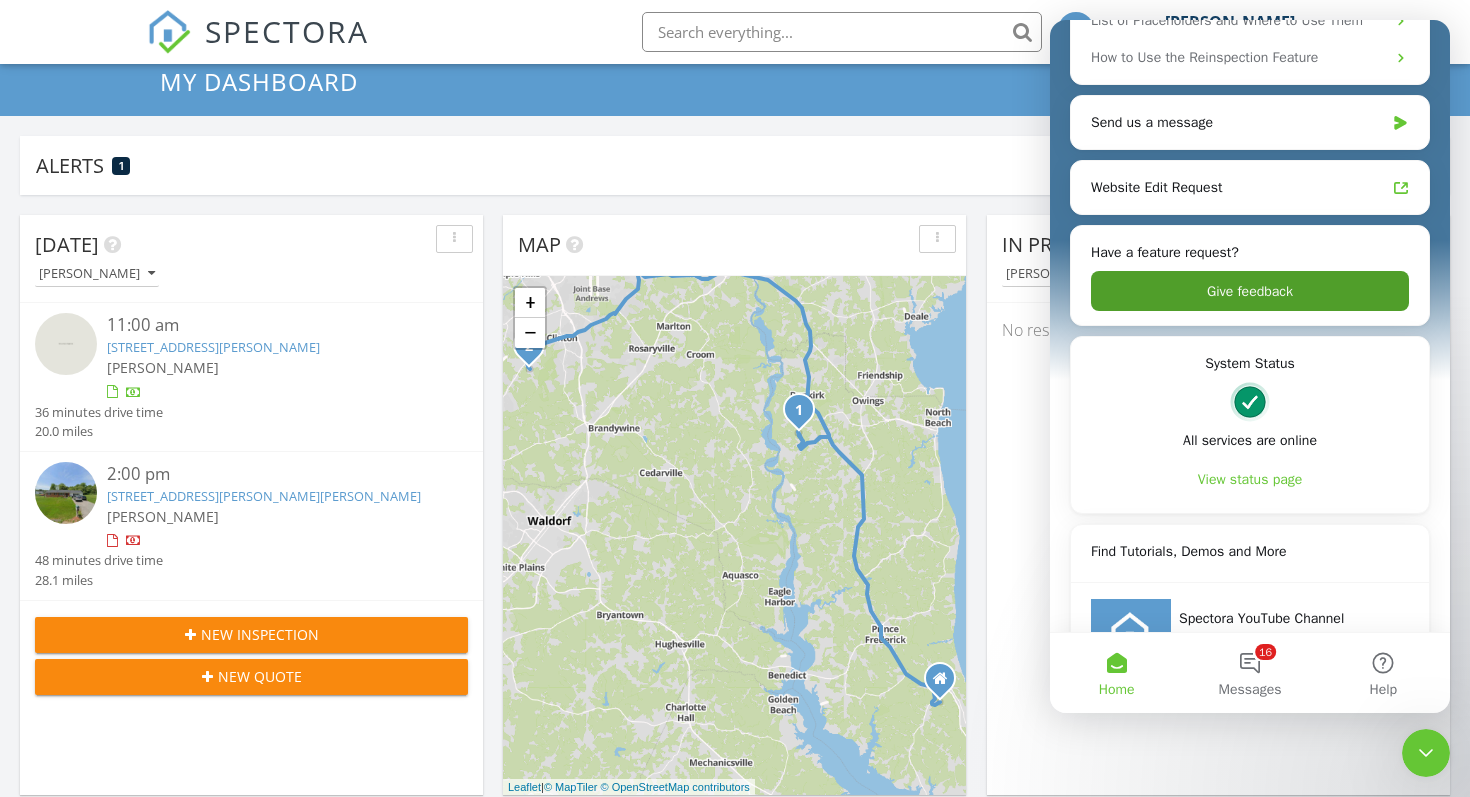 scroll, scrollTop: 456, scrollLeft: 0, axis: vertical 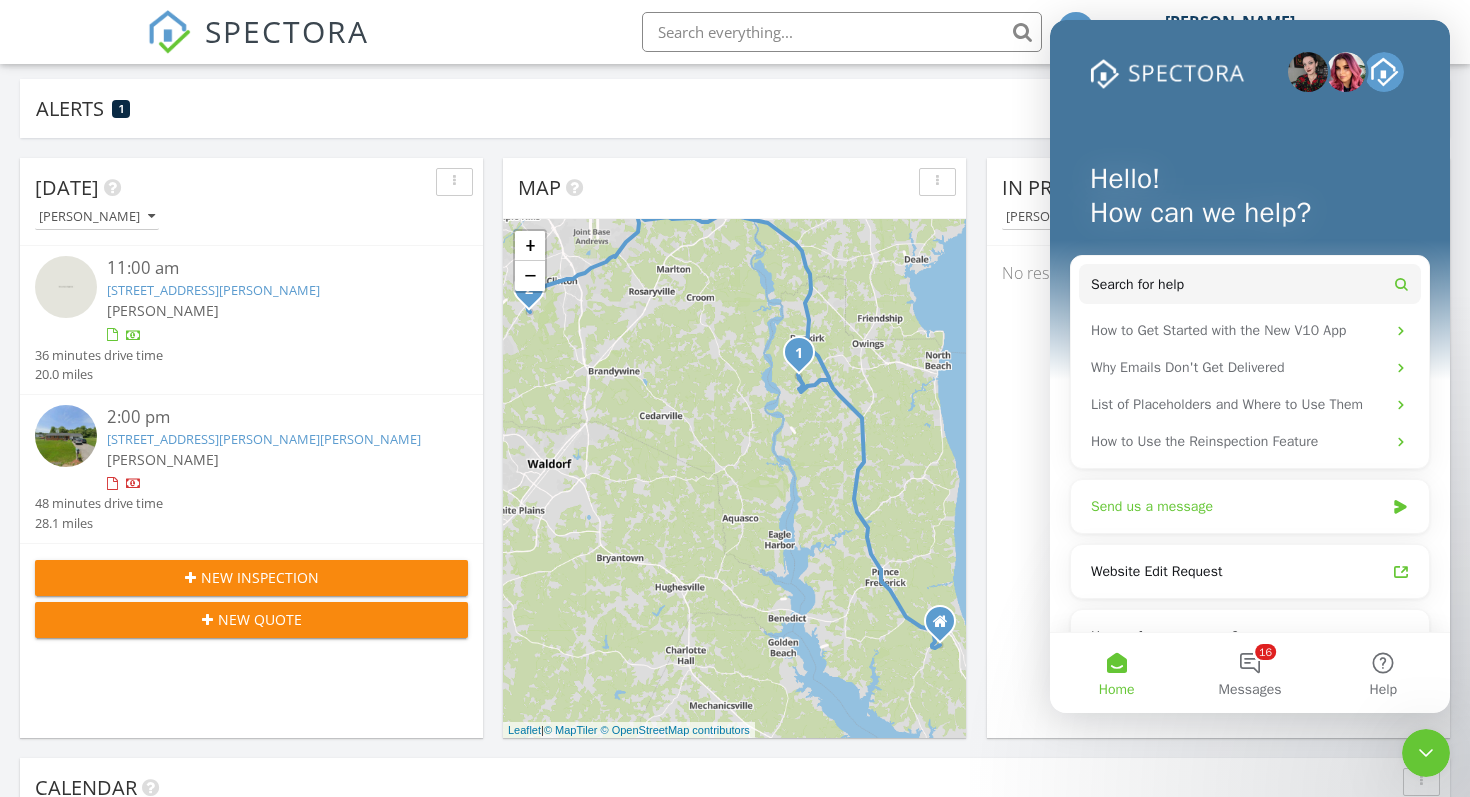 click 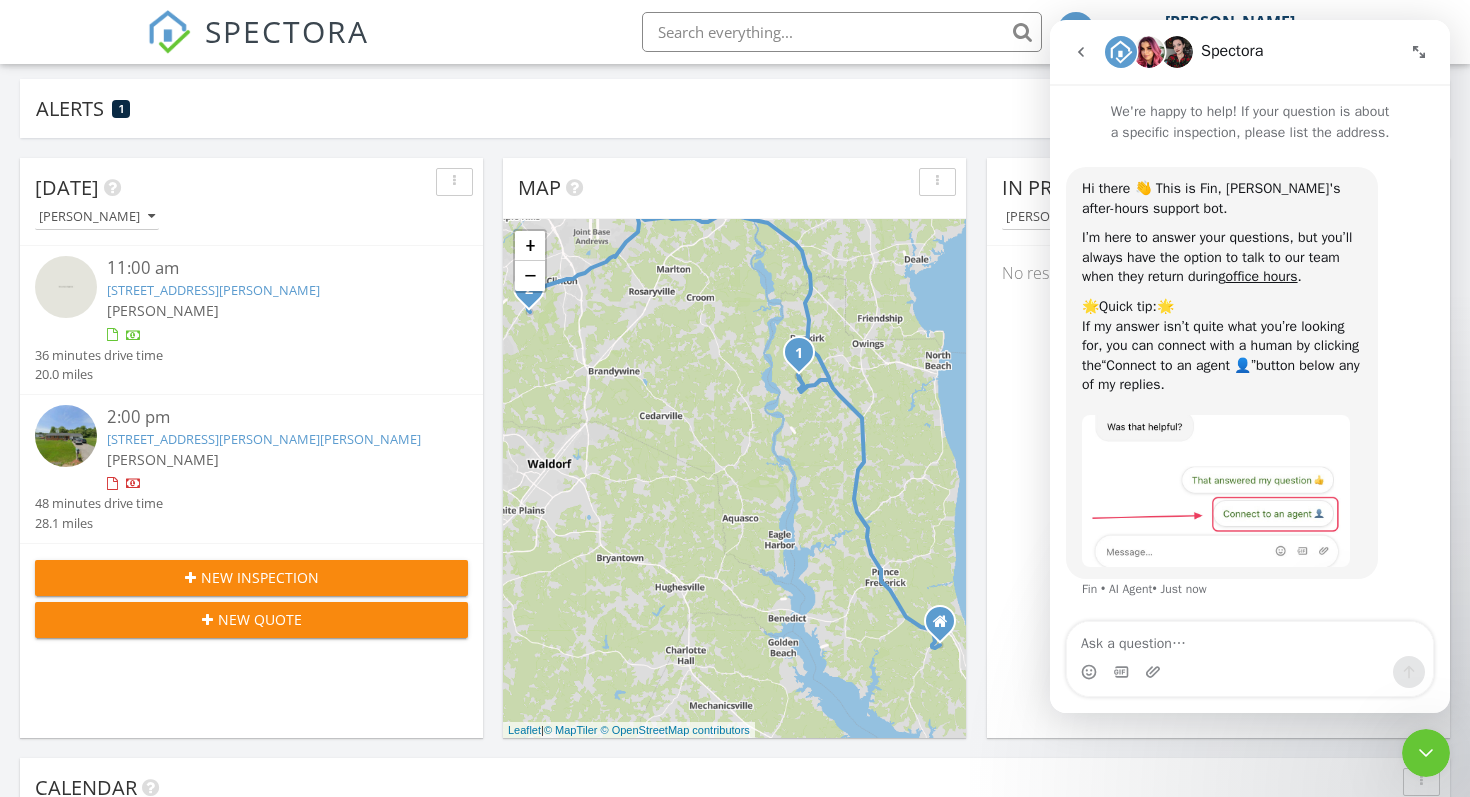 click at bounding box center [1250, 639] 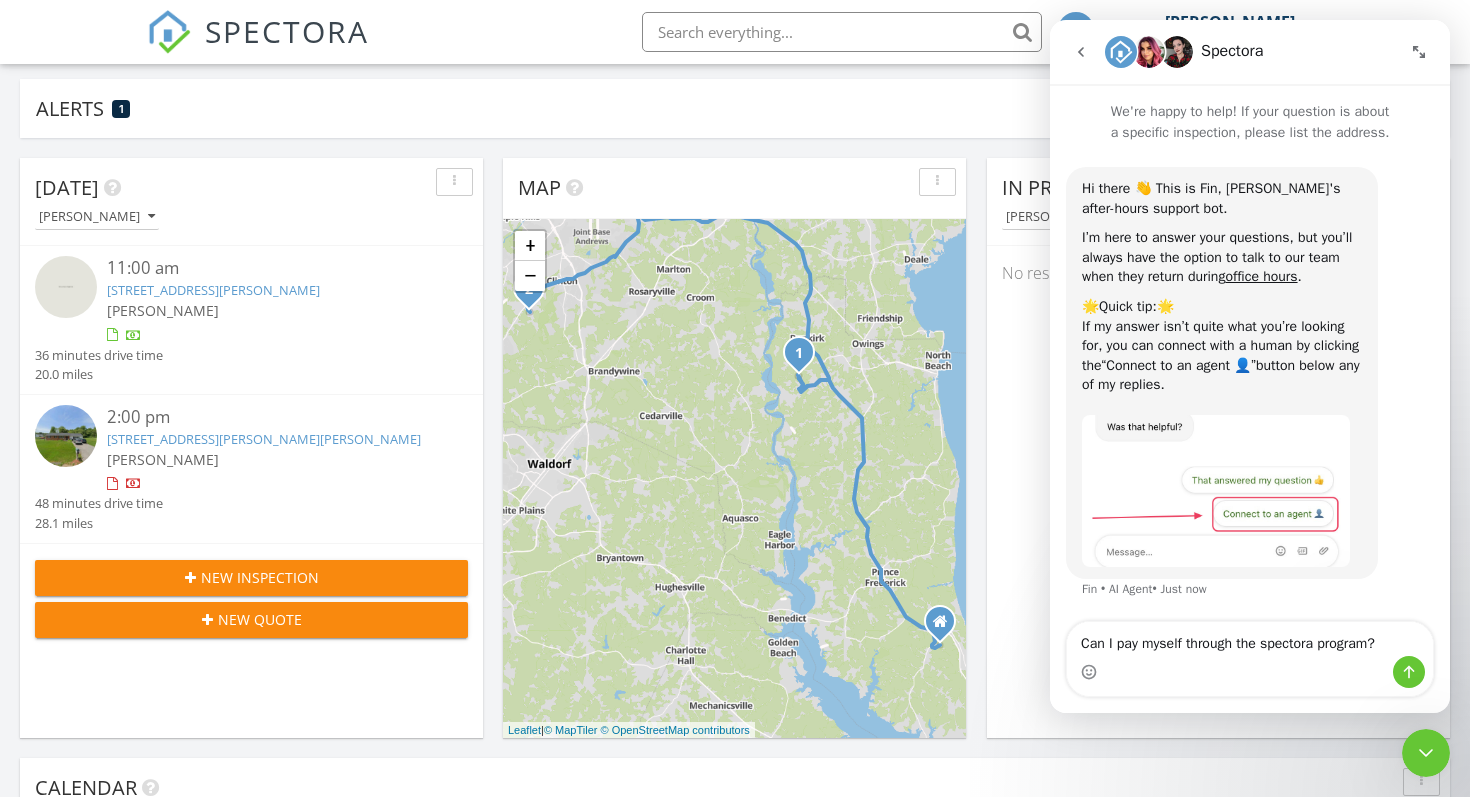 click on "Can I pay myself through the spectora program?" at bounding box center [1250, 639] 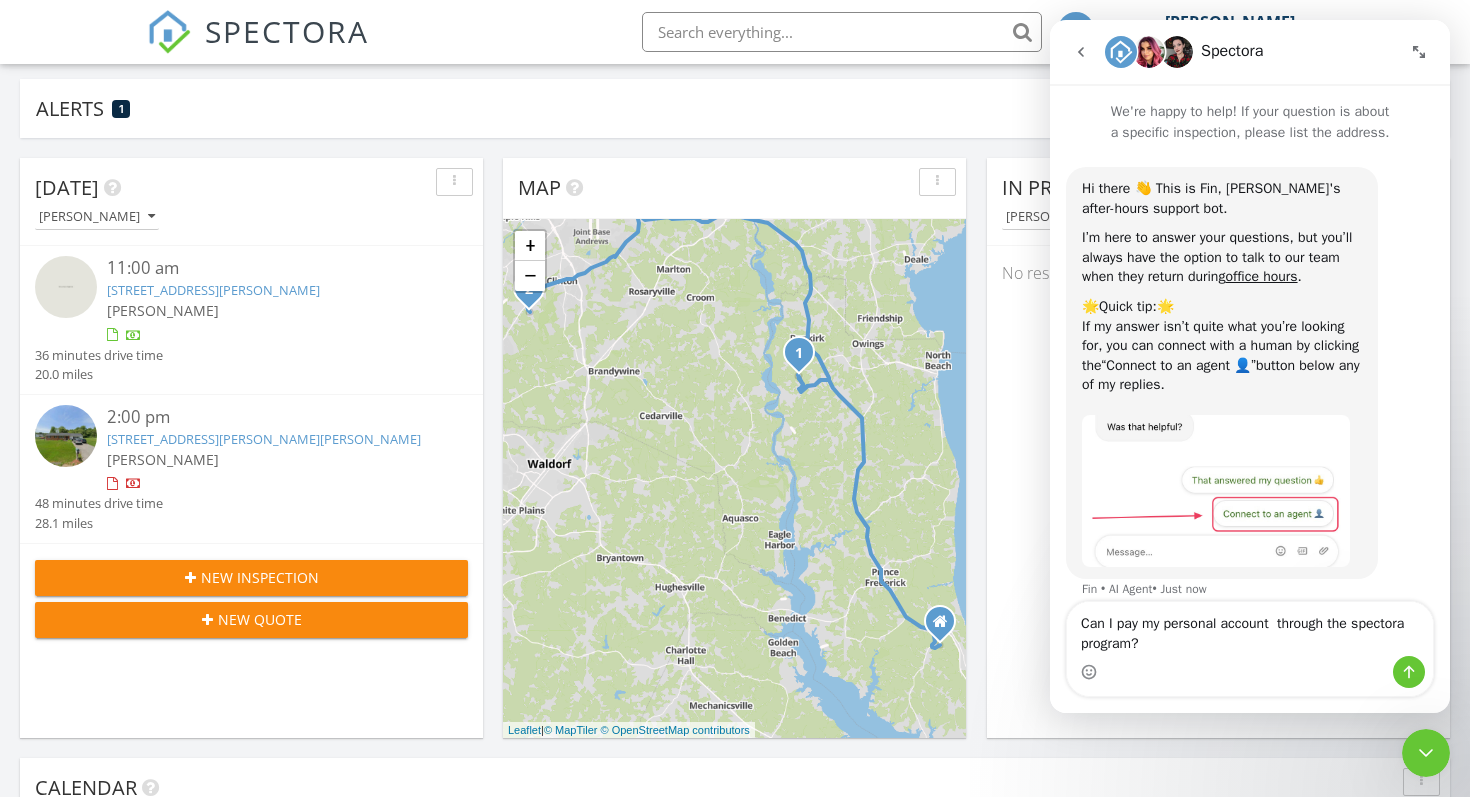 click on "Can I pay my personal account  through the spectora program?" at bounding box center [1250, 629] 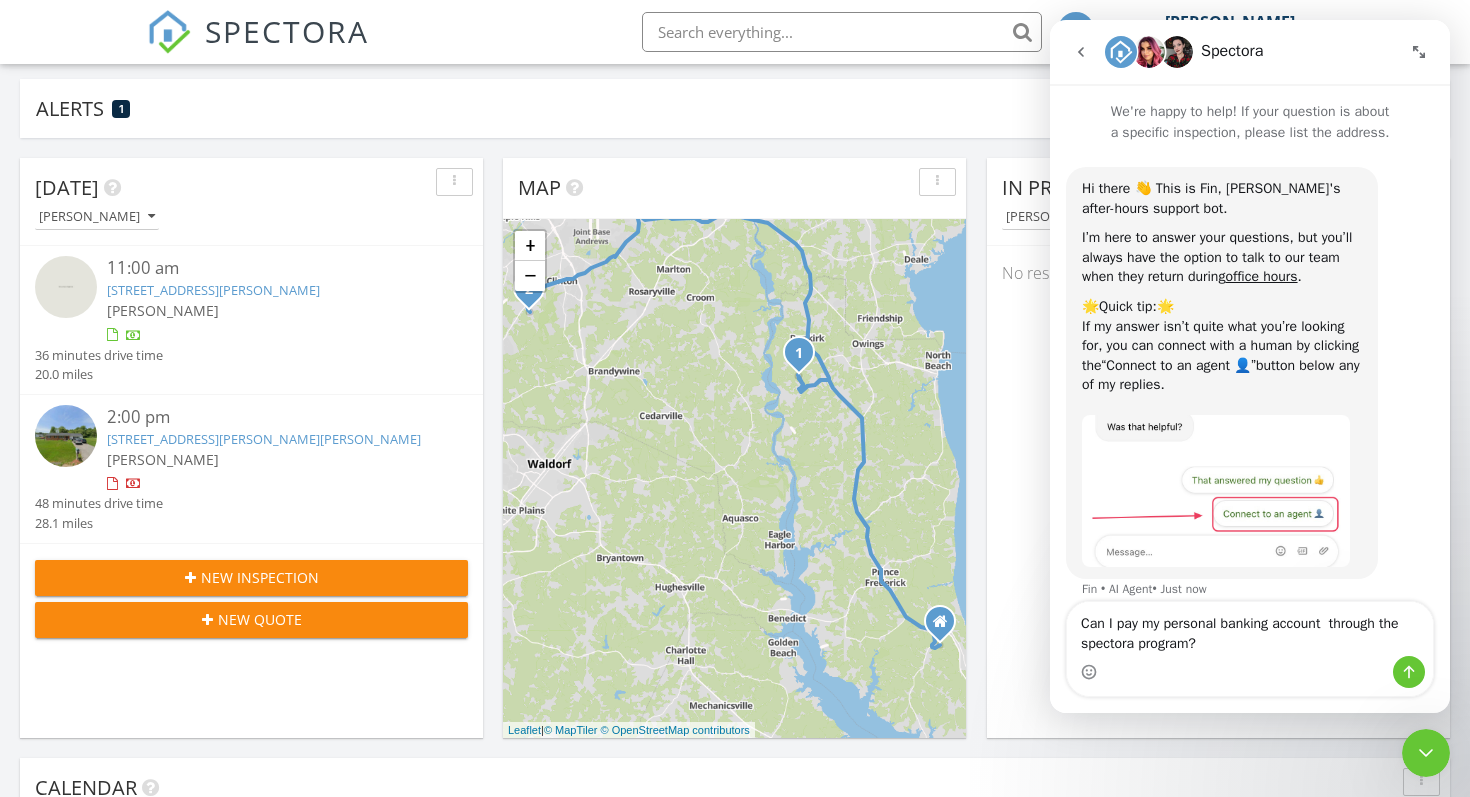 click on "Can I pay my personal banking account  through the spectora program?" at bounding box center (1250, 629) 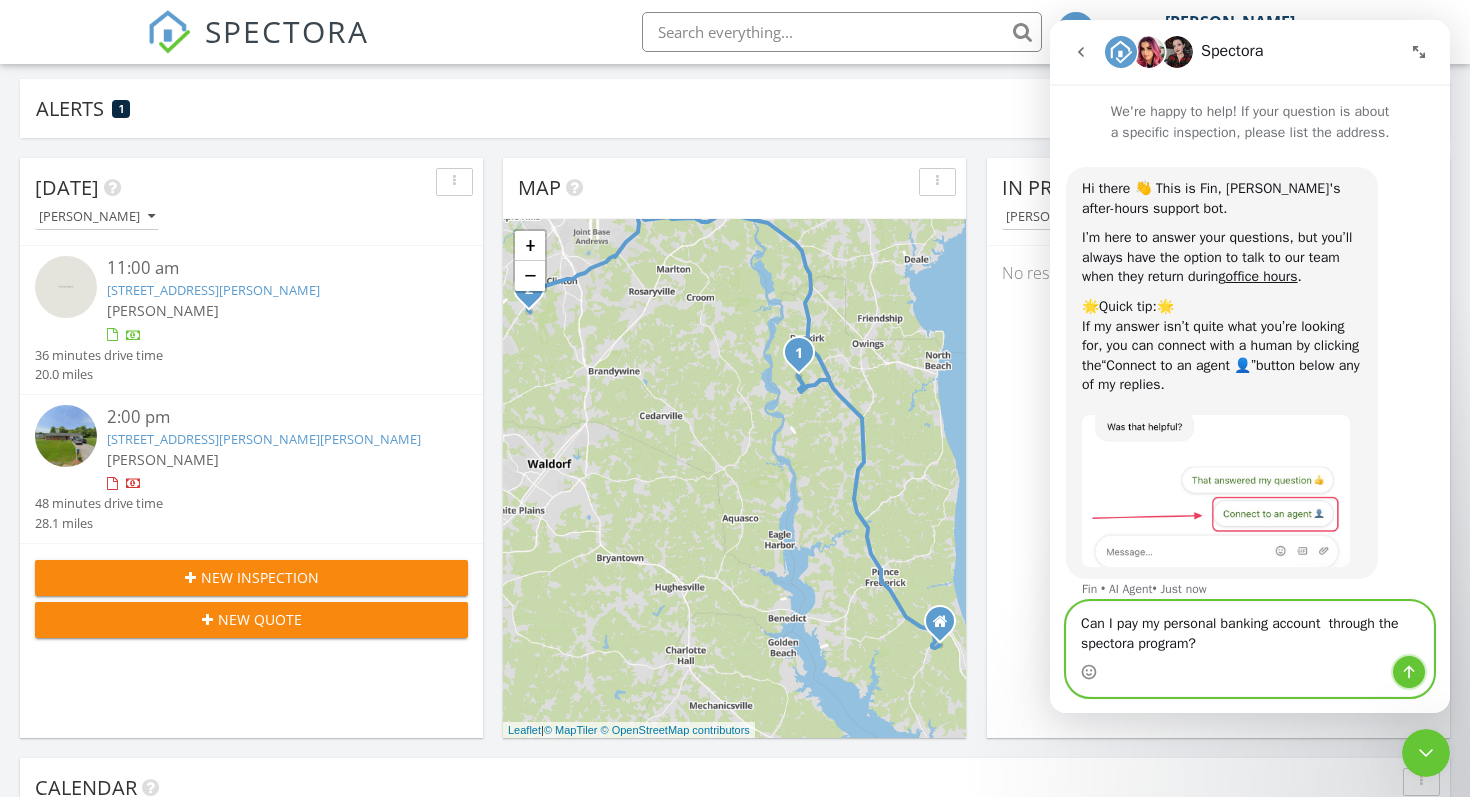 click 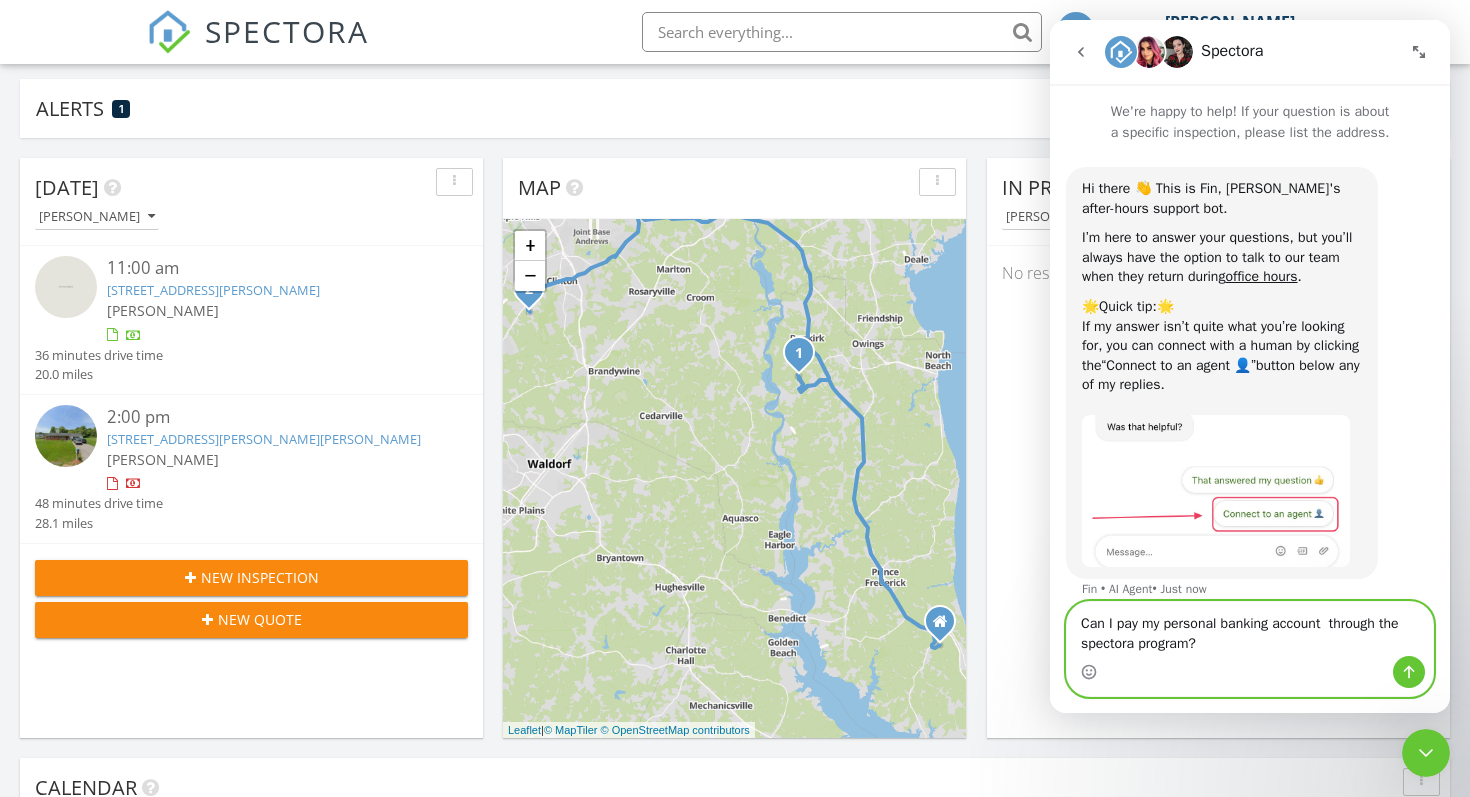 type 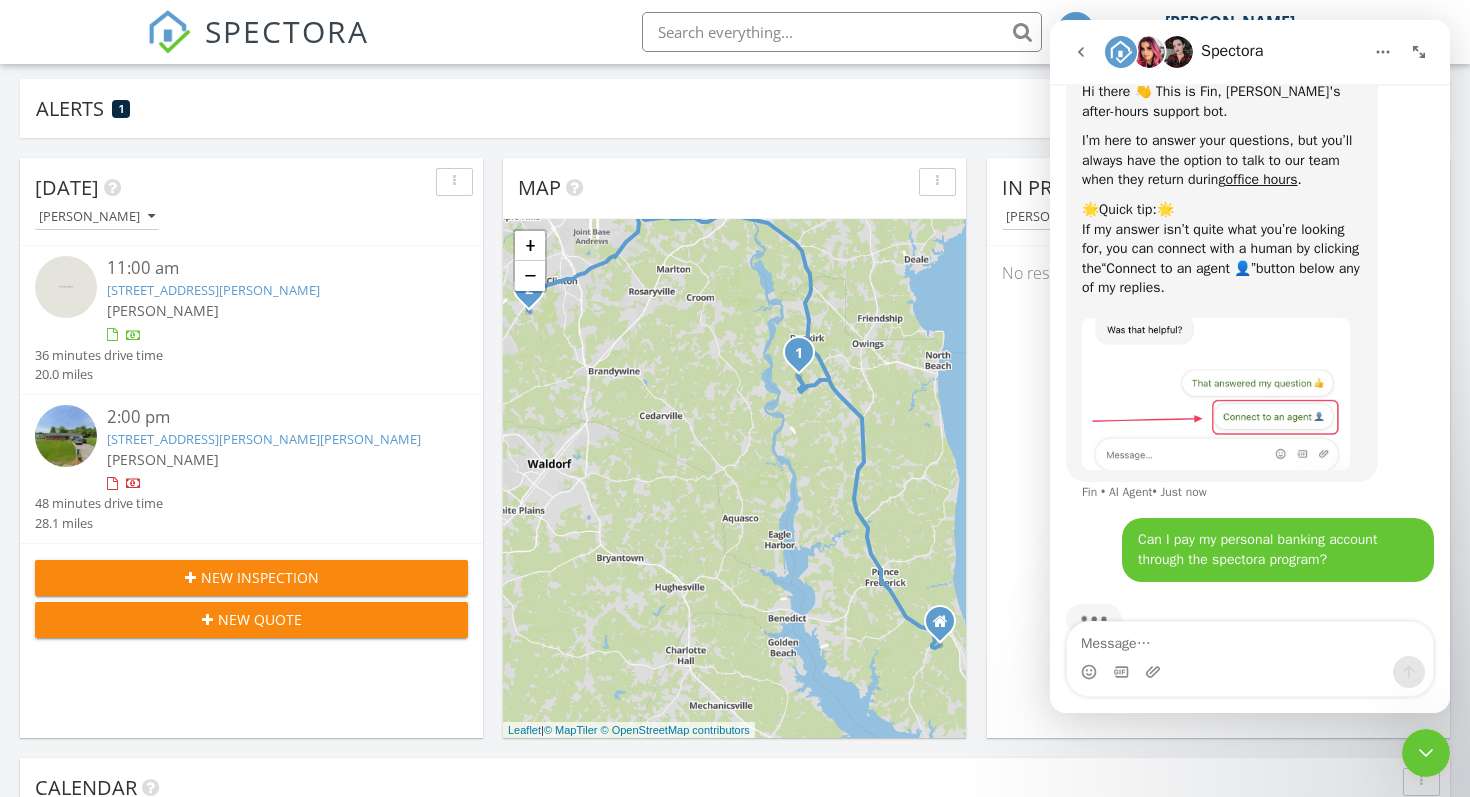 scroll, scrollTop: 143, scrollLeft: 0, axis: vertical 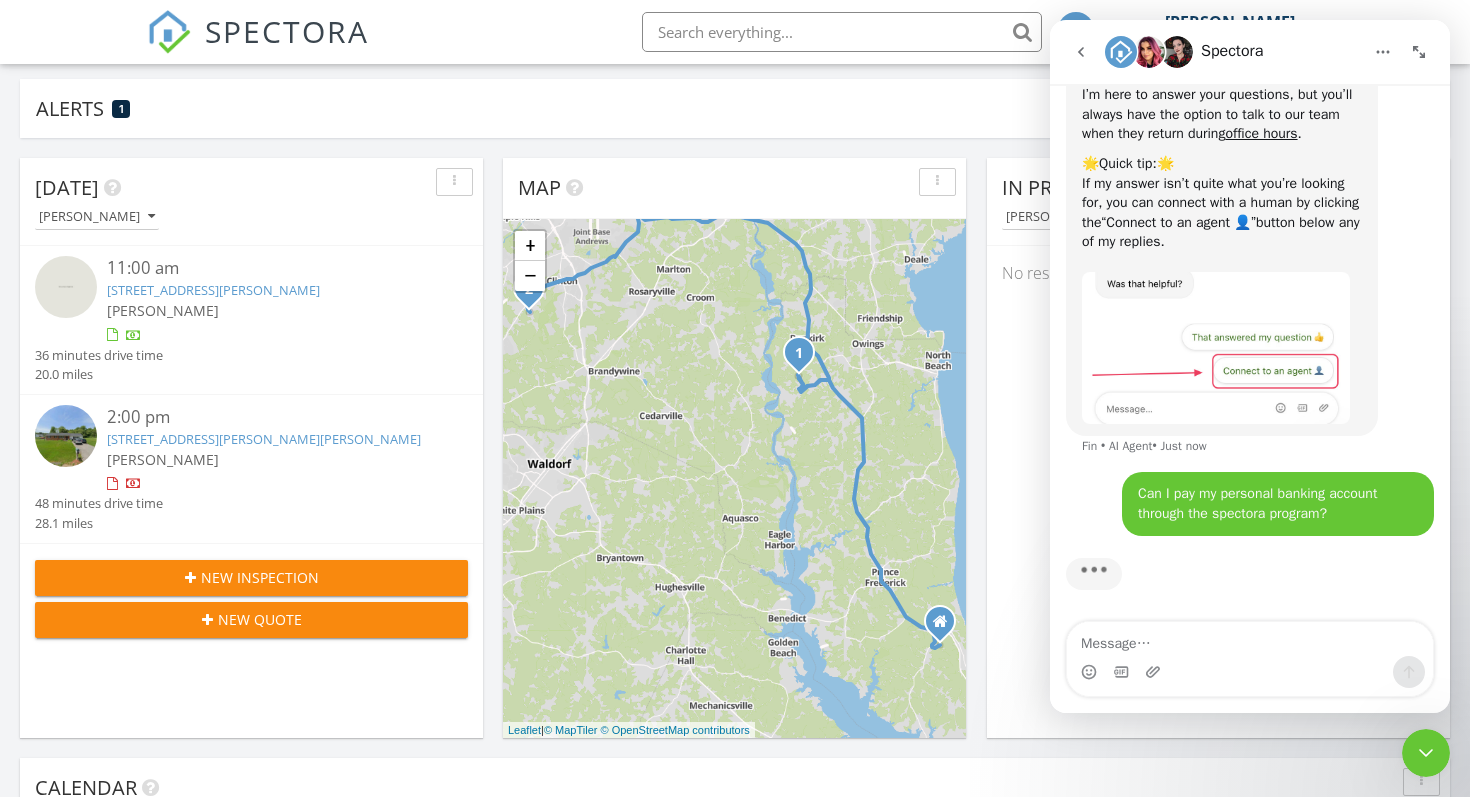 click 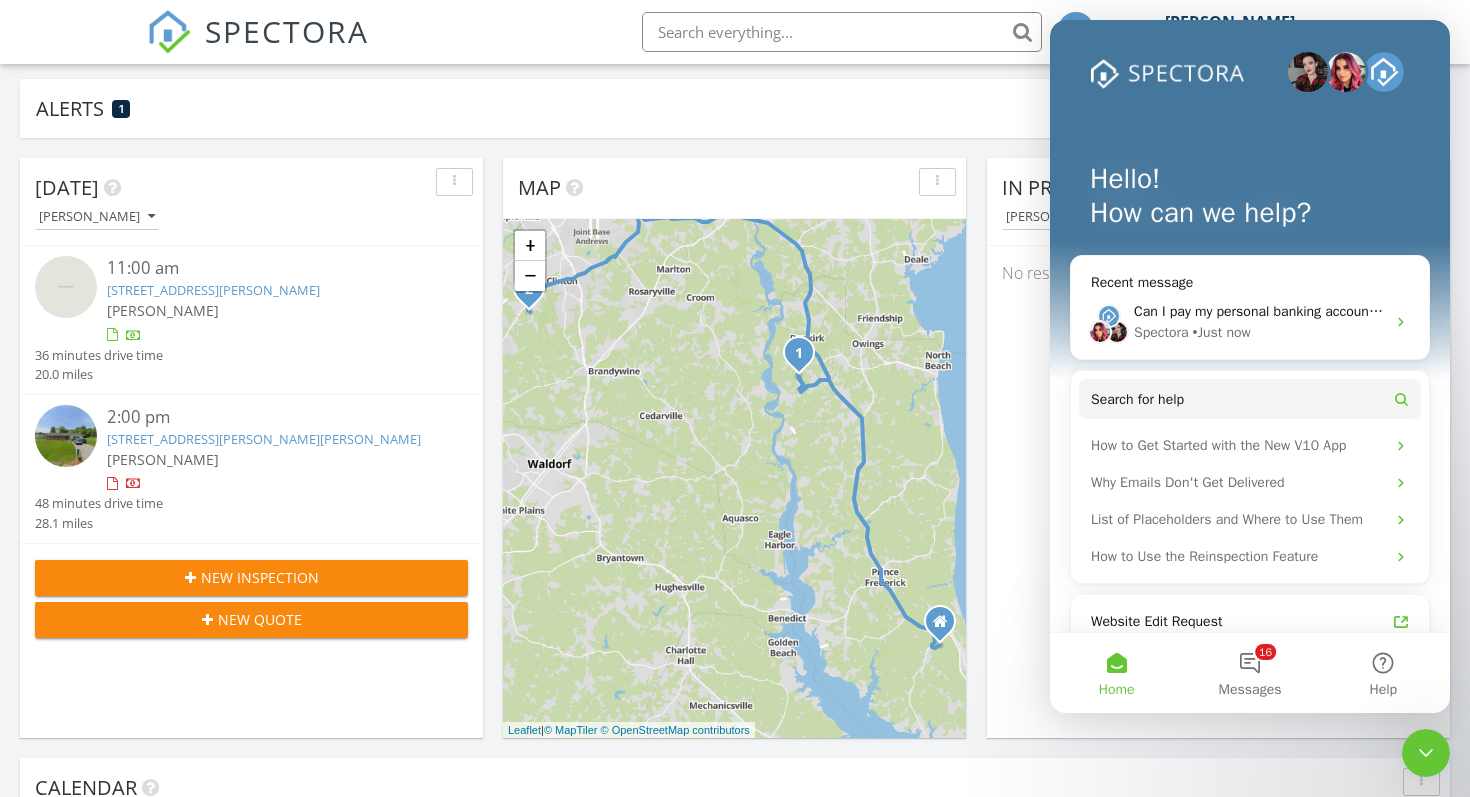scroll, scrollTop: 0, scrollLeft: 0, axis: both 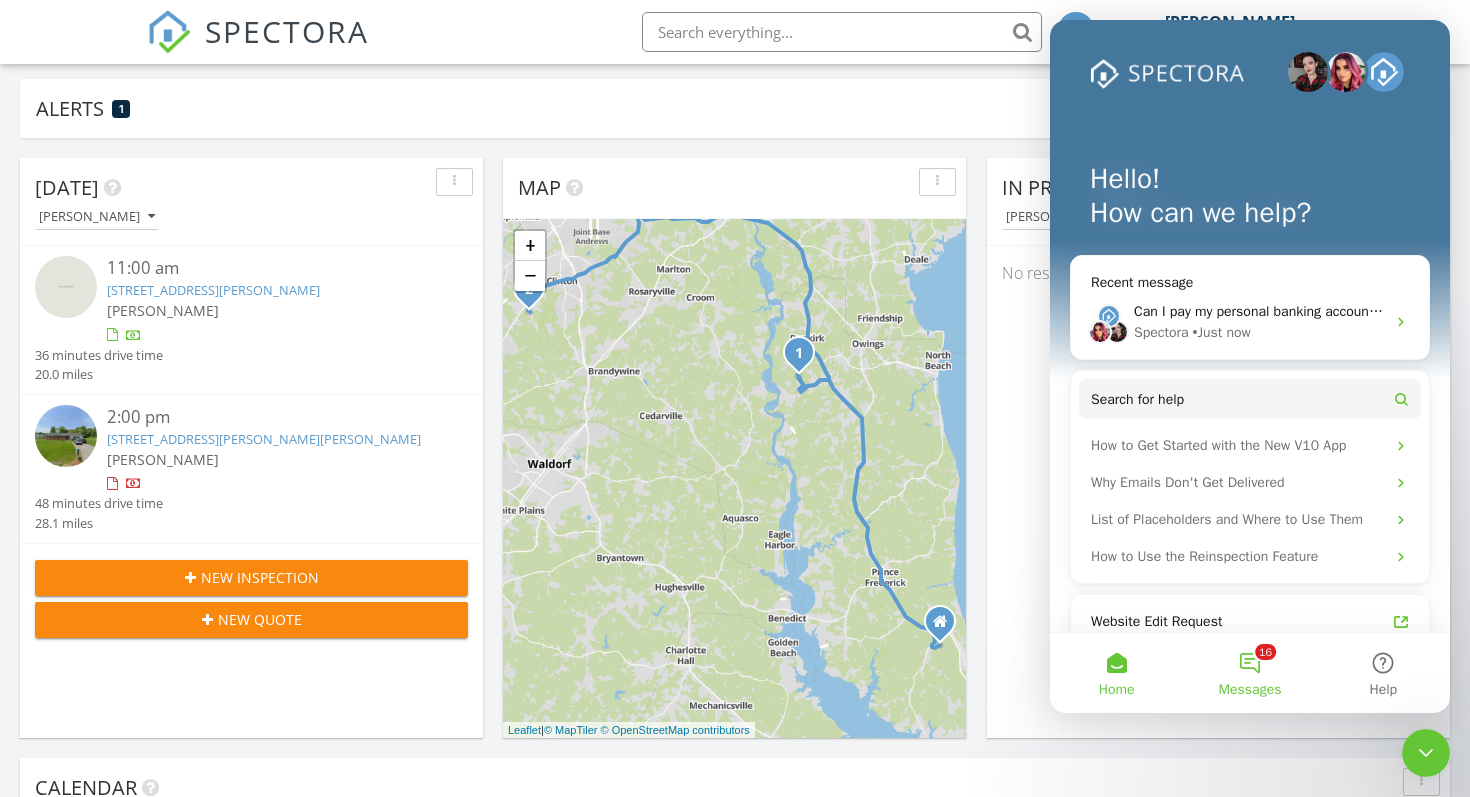 click on "16 Messages" at bounding box center (1249, 673) 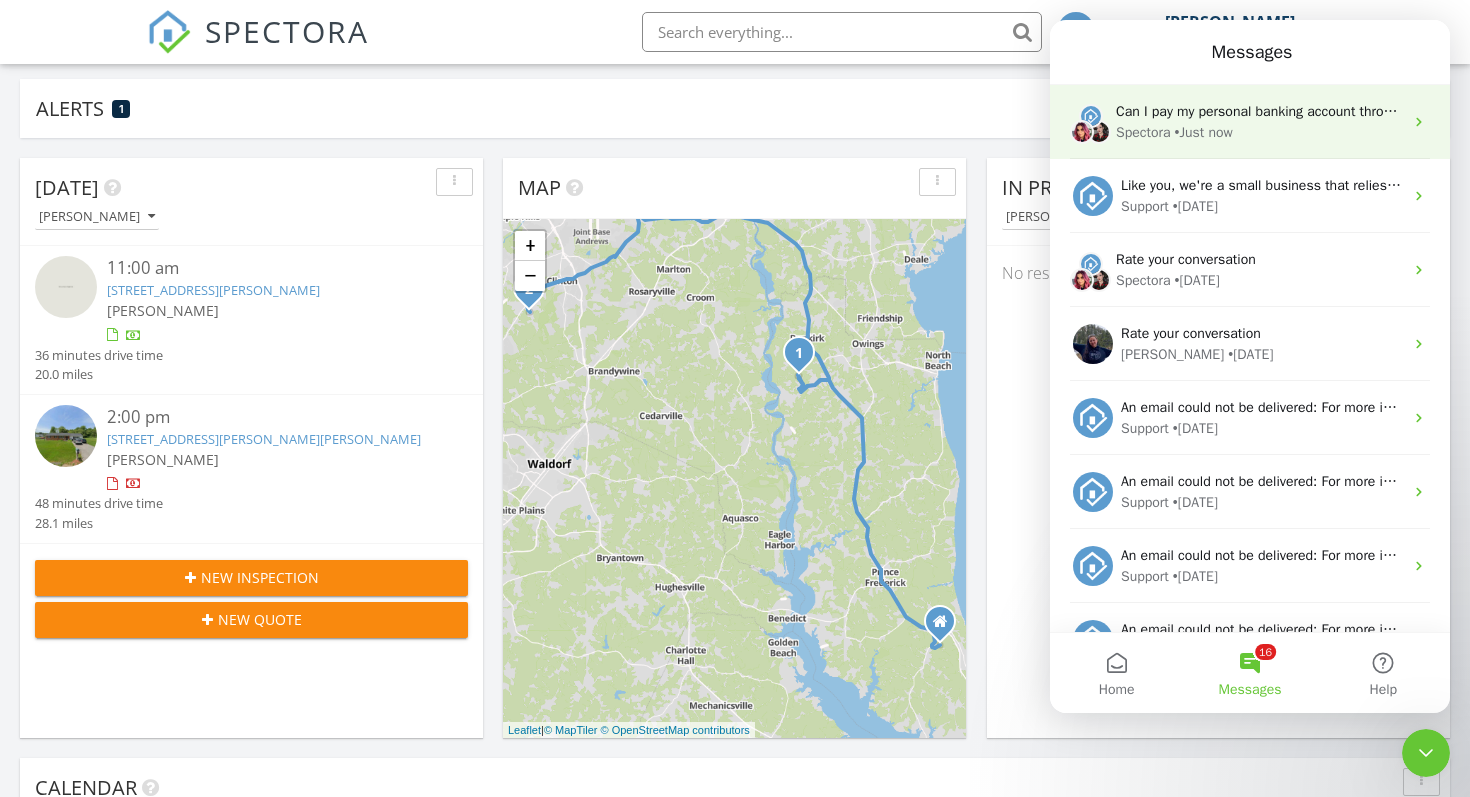 click on "Spectora •  Just now" at bounding box center [1259, 132] 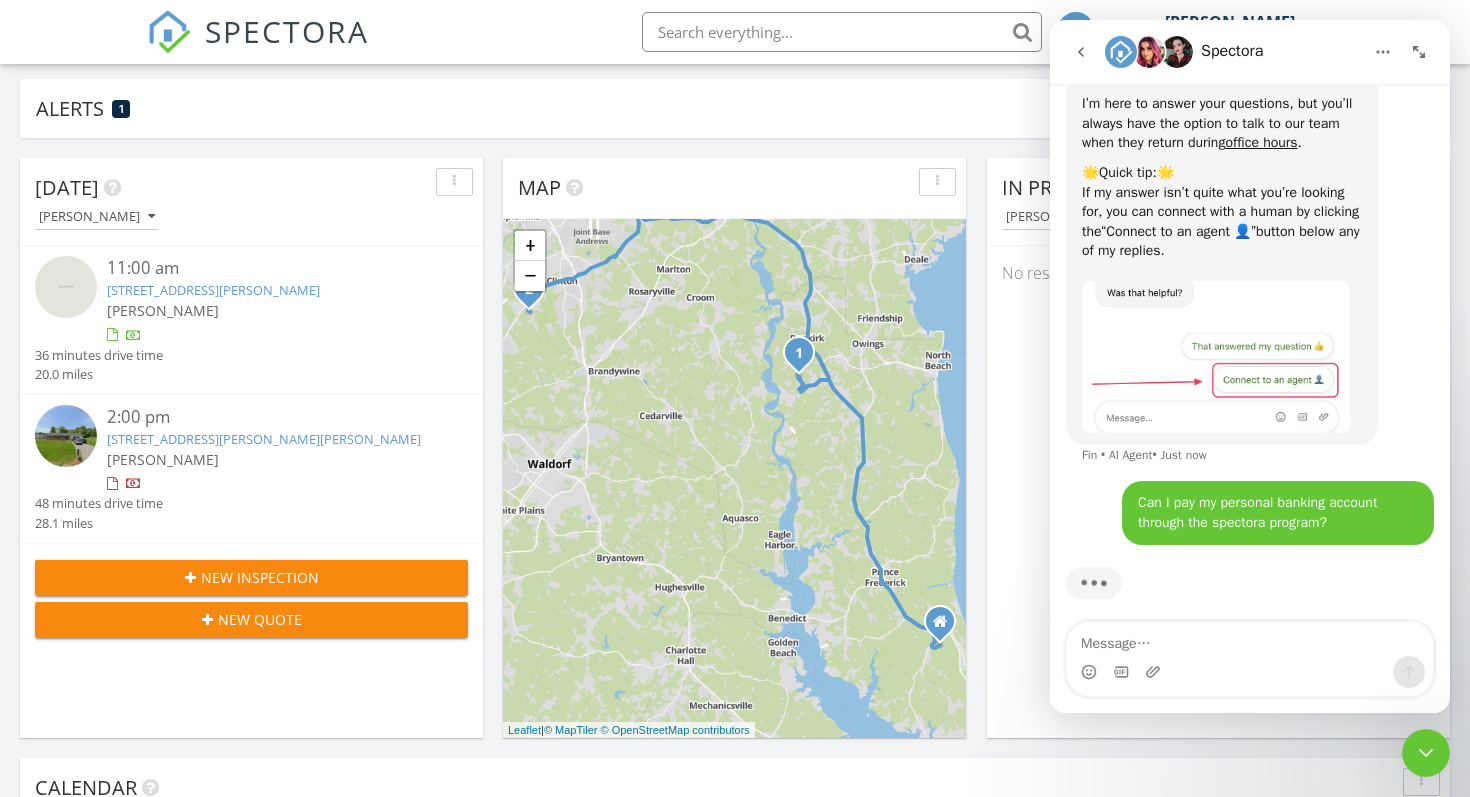 scroll, scrollTop: 143, scrollLeft: 0, axis: vertical 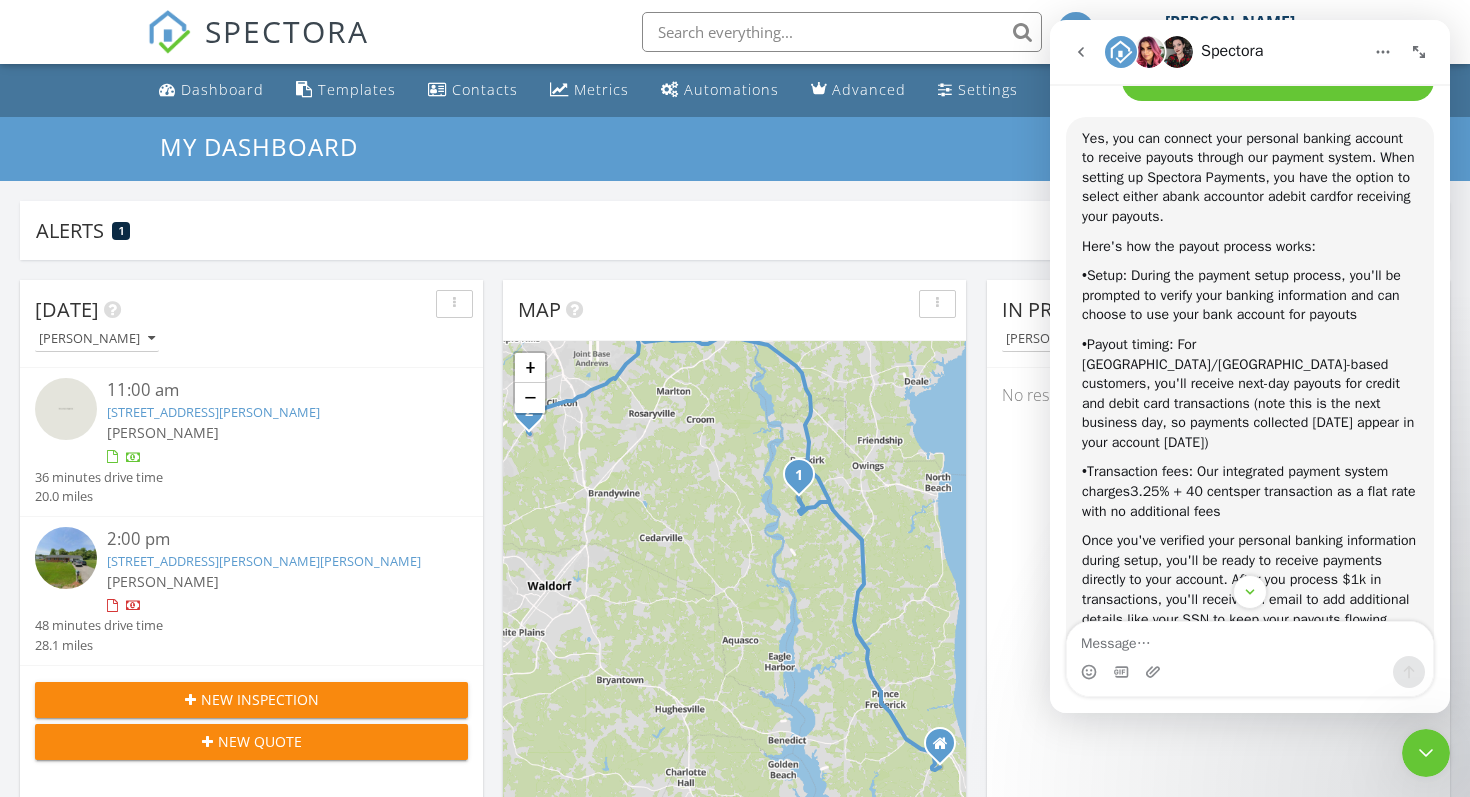 click at bounding box center [1081, 52] 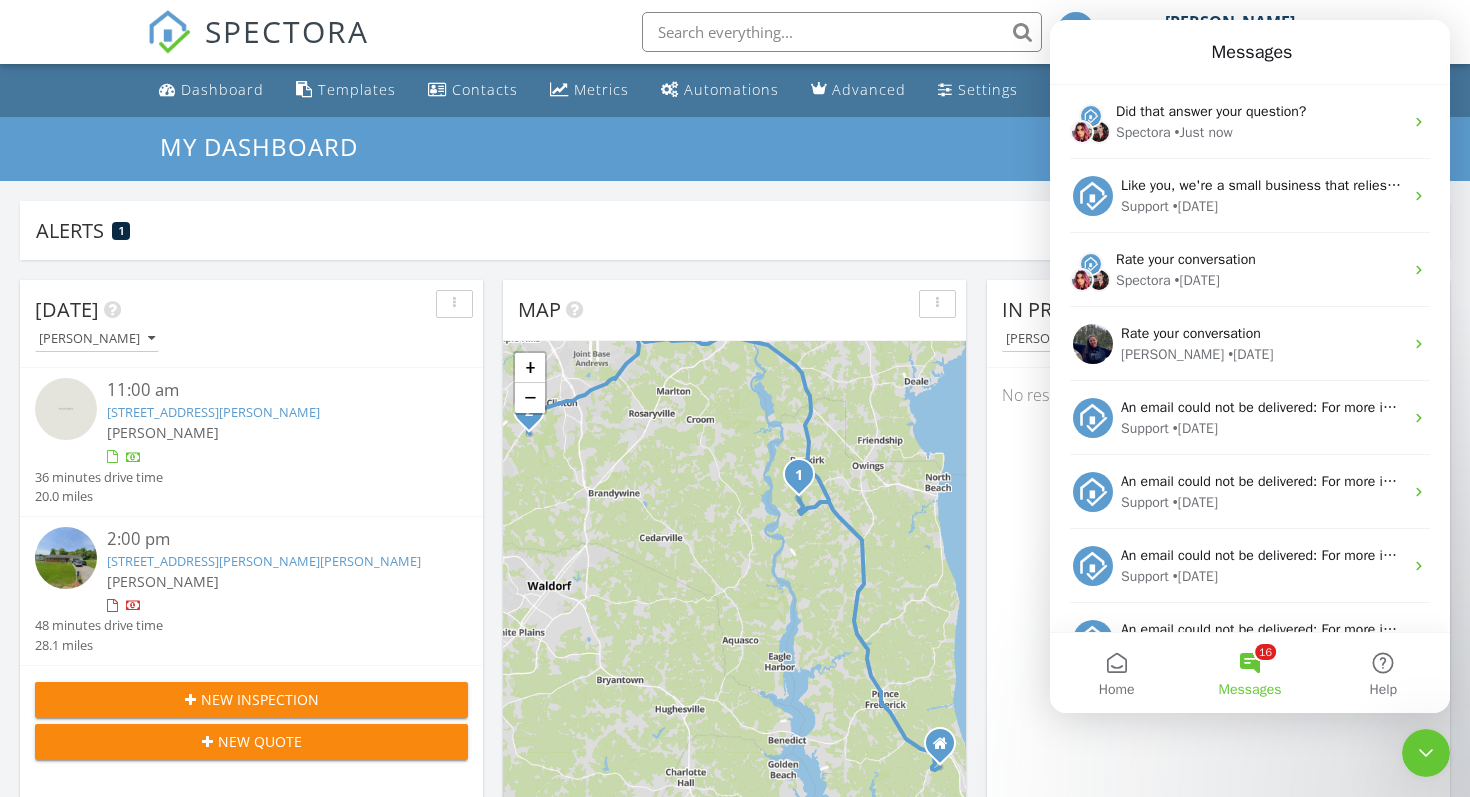 click at bounding box center (1426, 753) 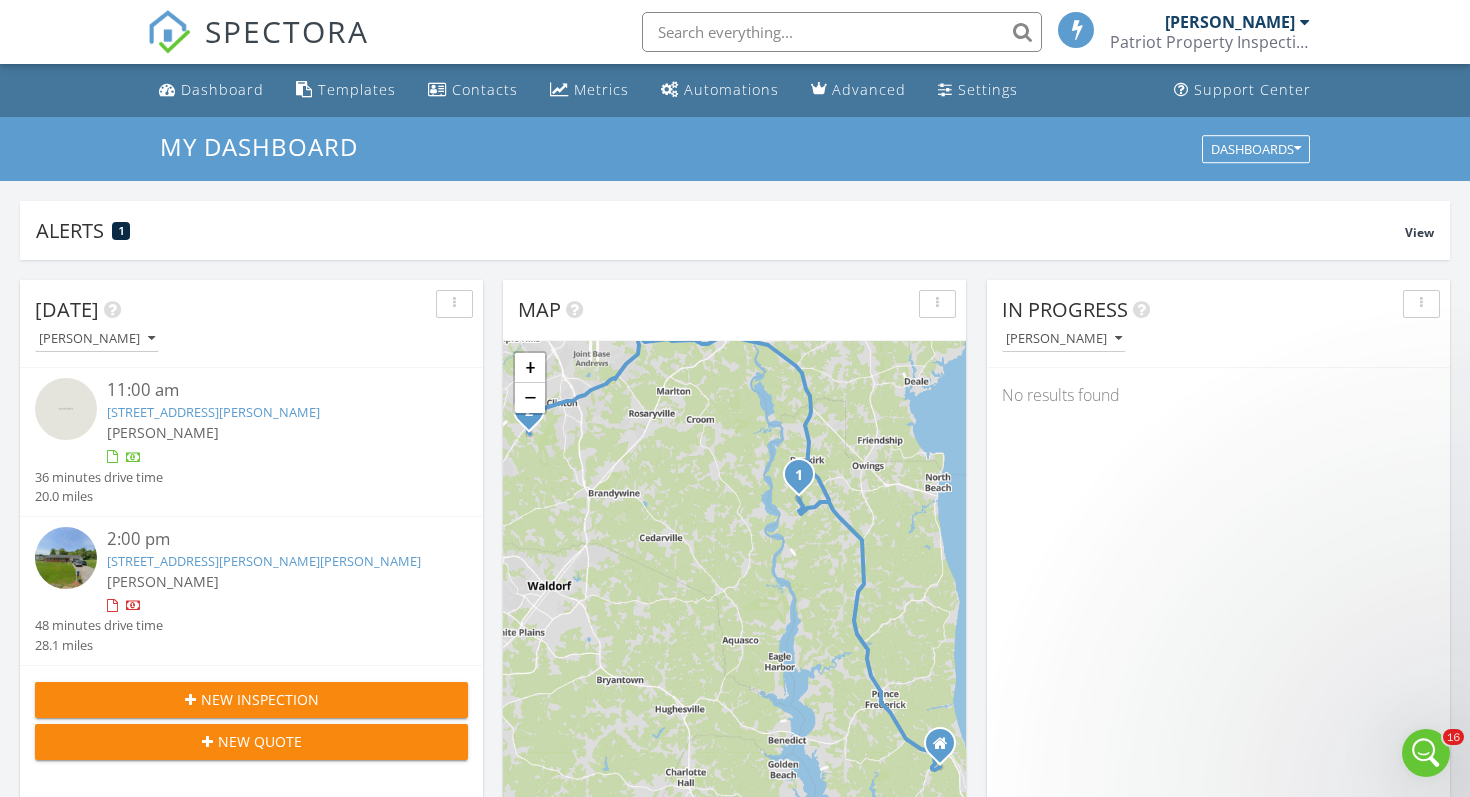 scroll, scrollTop: 0, scrollLeft: 0, axis: both 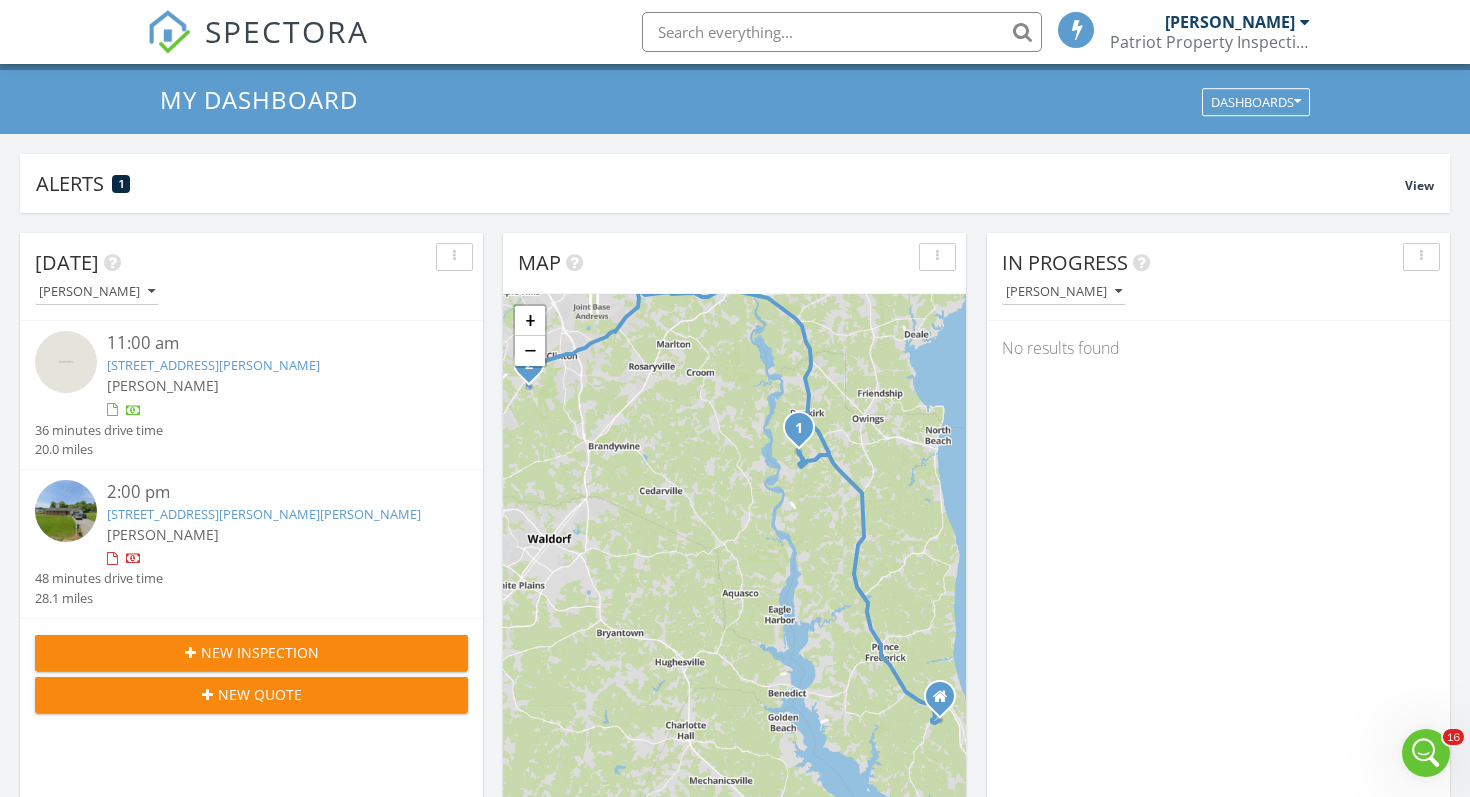 click on "1" at bounding box center [798, 427] 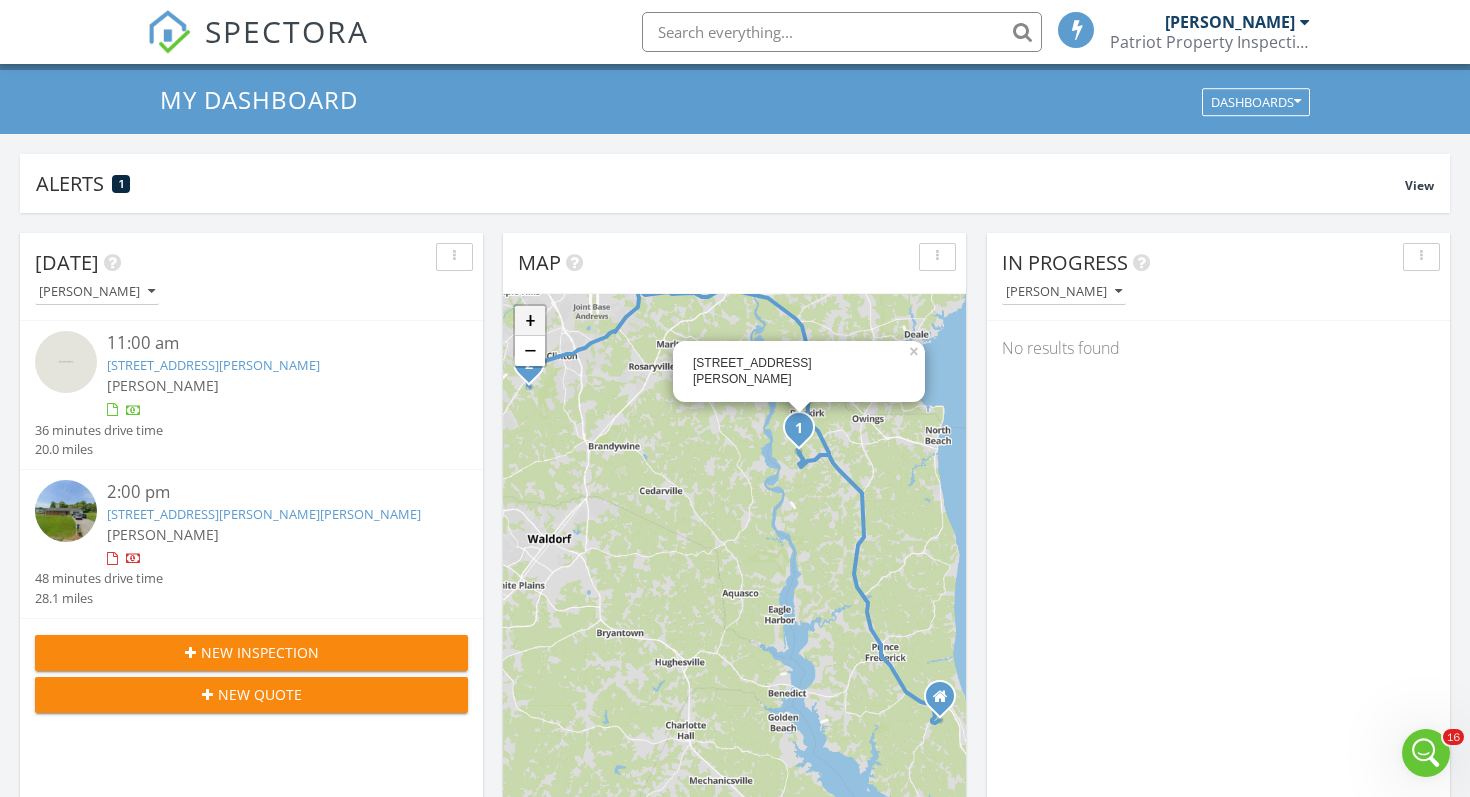click on "+" at bounding box center [530, 321] 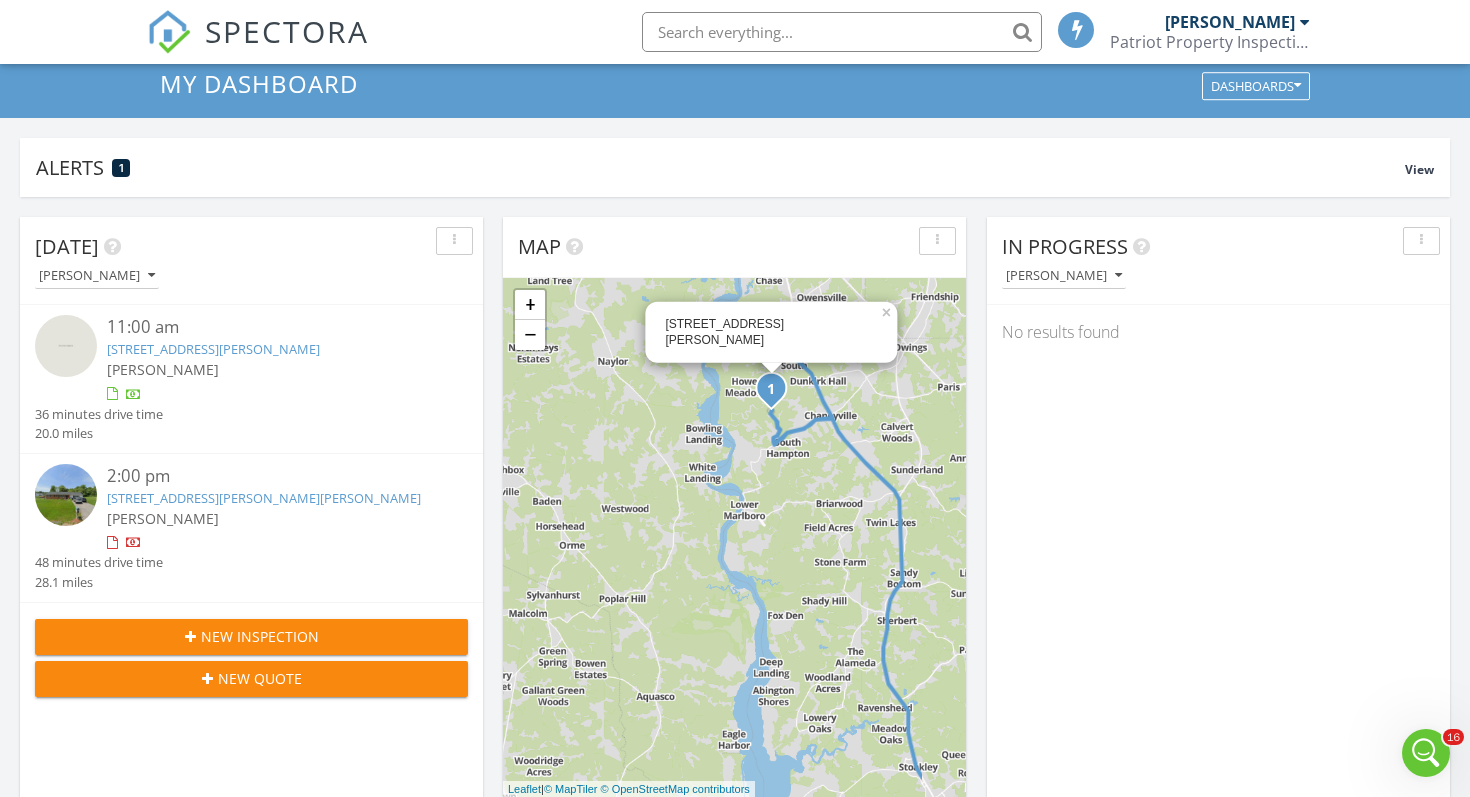 drag, startPoint x: 803, startPoint y: 396, endPoint x: 685, endPoint y: 492, distance: 152.11838 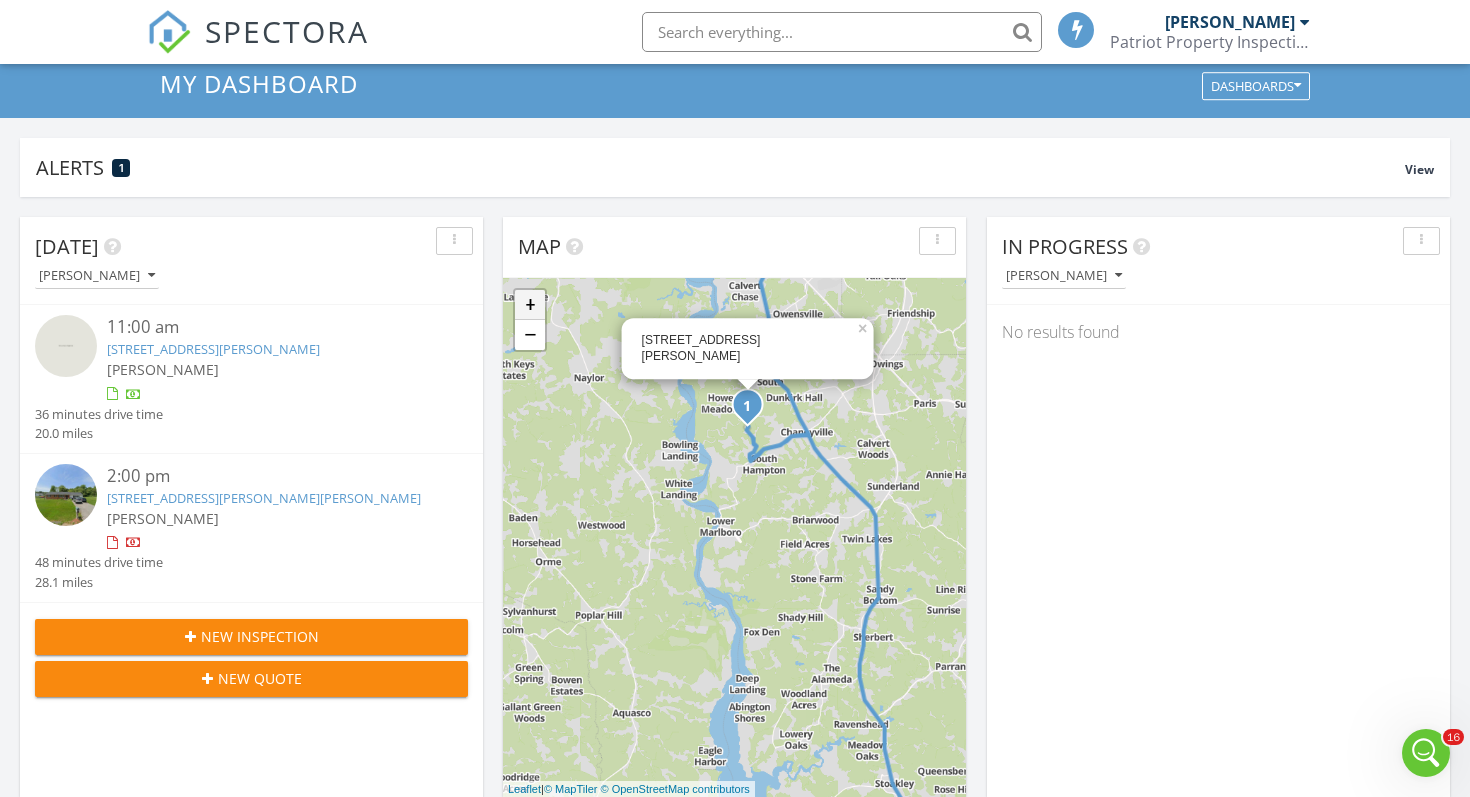click on "+" at bounding box center (530, 305) 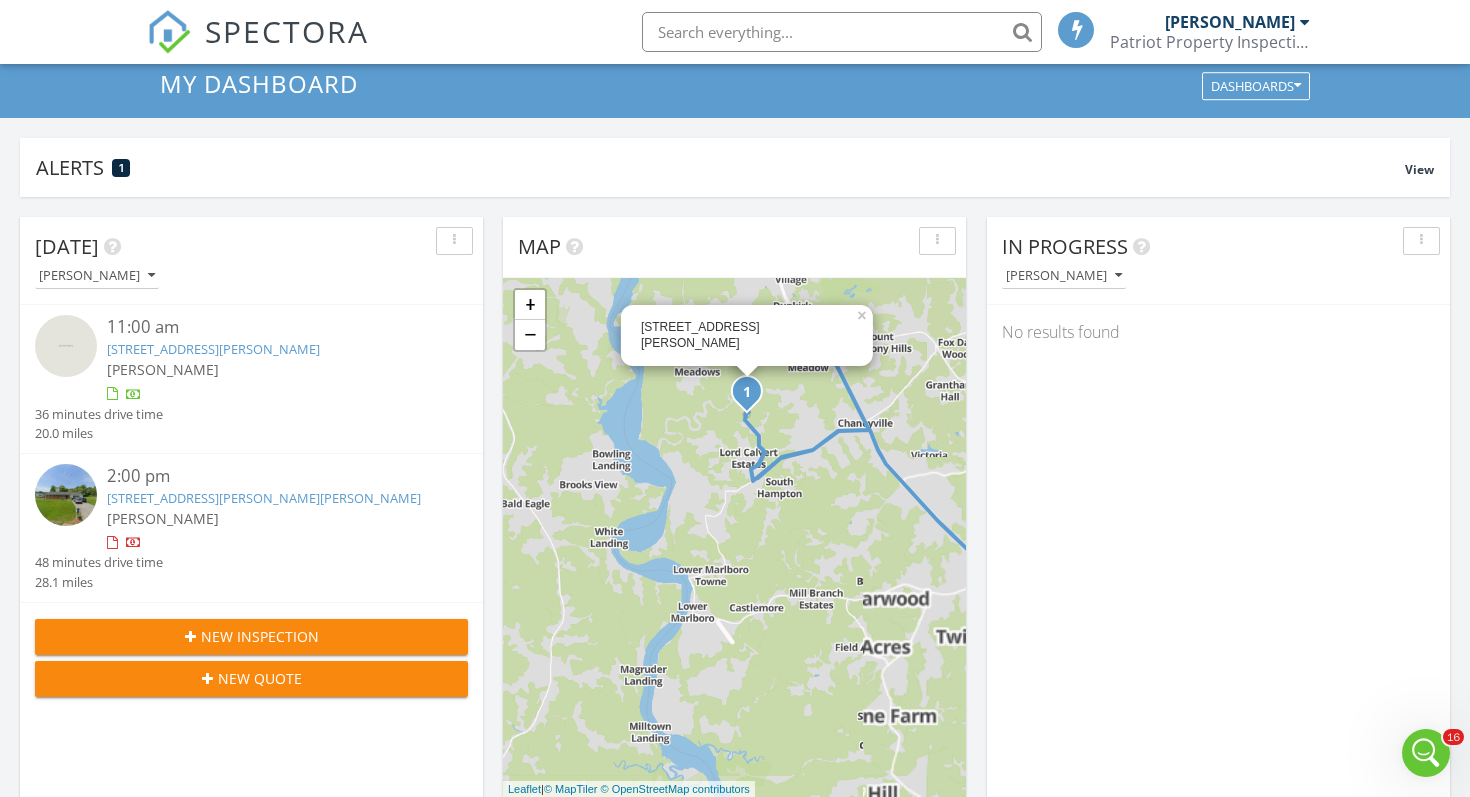 drag, startPoint x: 823, startPoint y: 382, endPoint x: 804, endPoint y: 508, distance: 127.424484 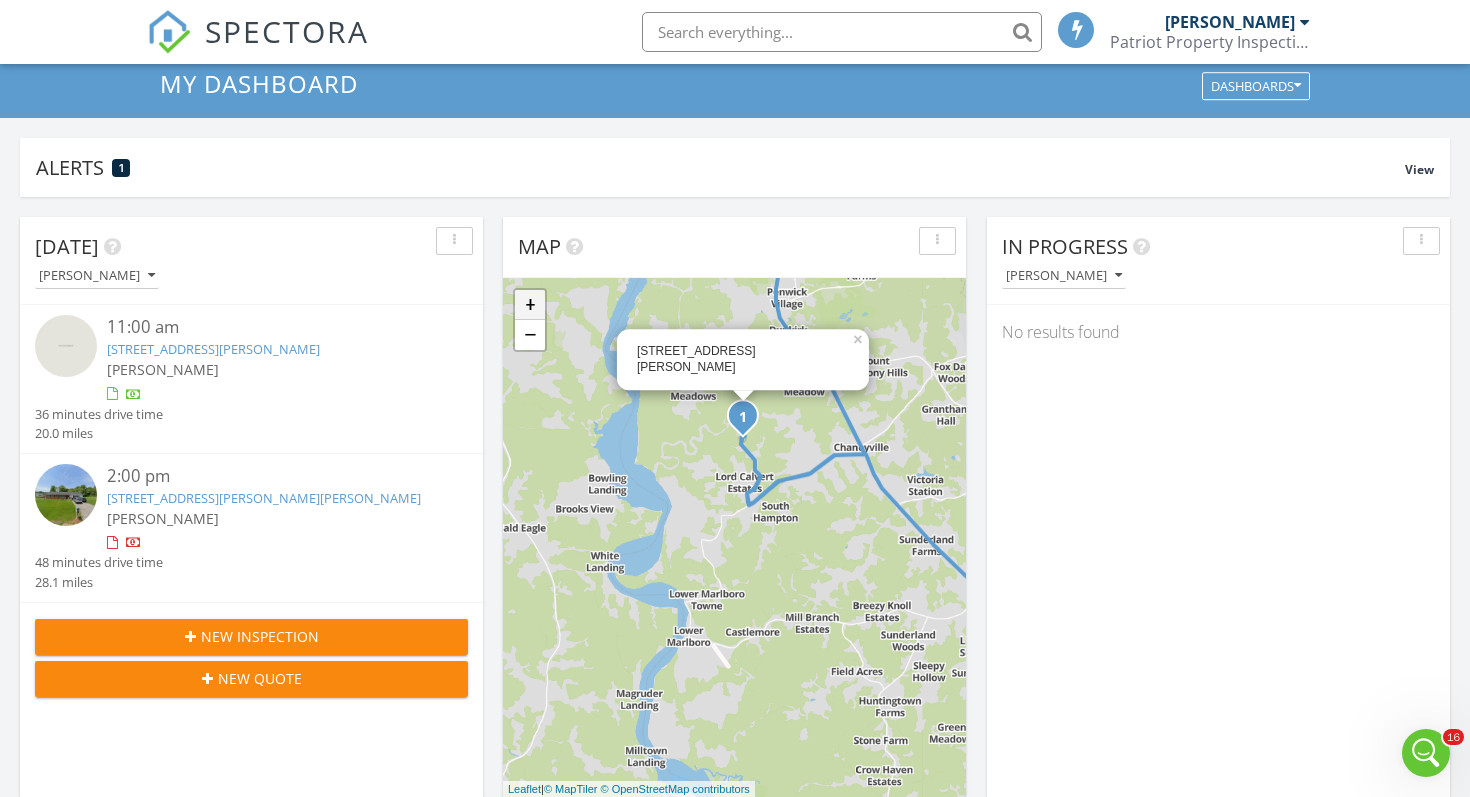 click on "+" at bounding box center (530, 305) 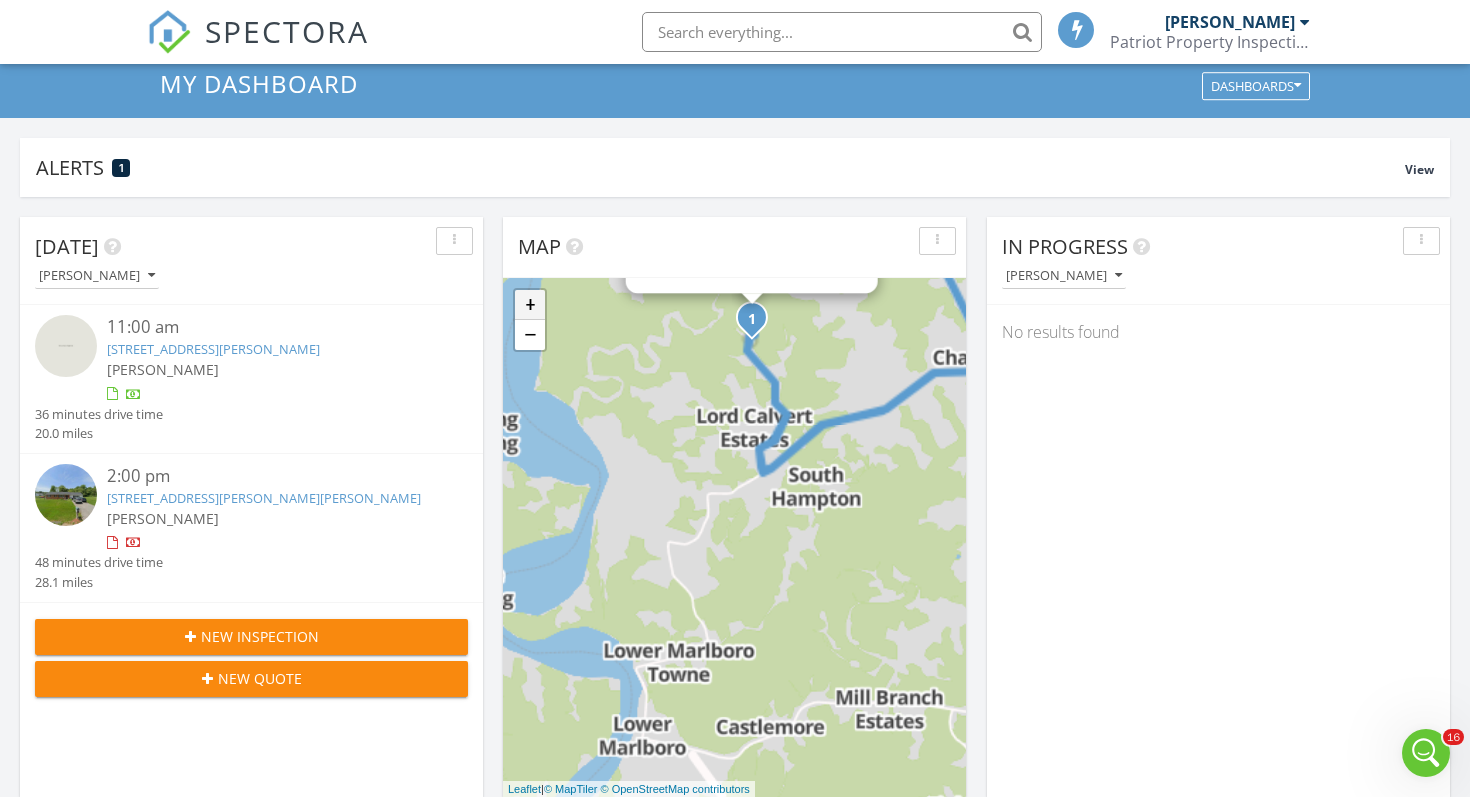 click on "+" at bounding box center (530, 305) 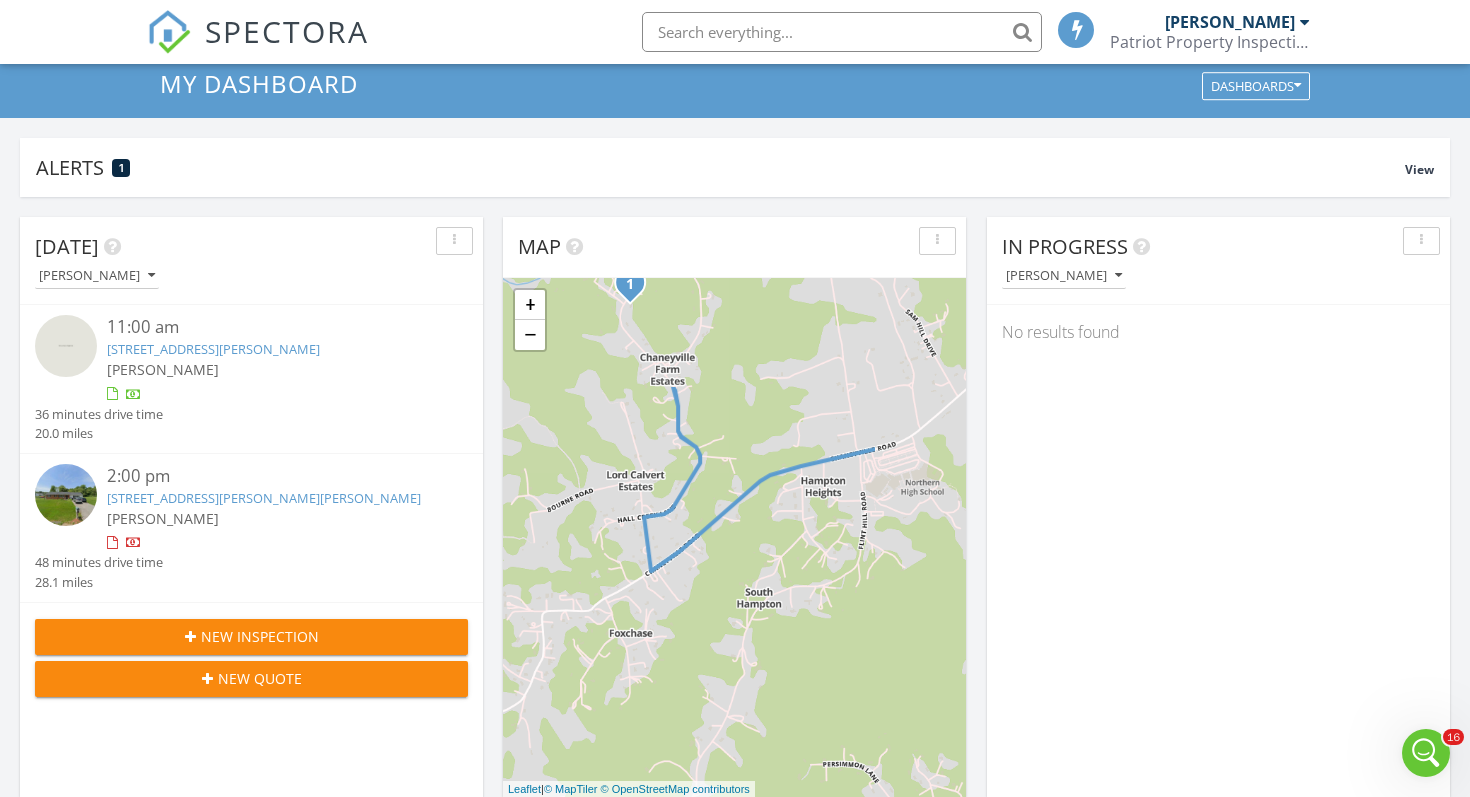 drag, startPoint x: 790, startPoint y: 440, endPoint x: 645, endPoint y: 600, distance: 215.92822 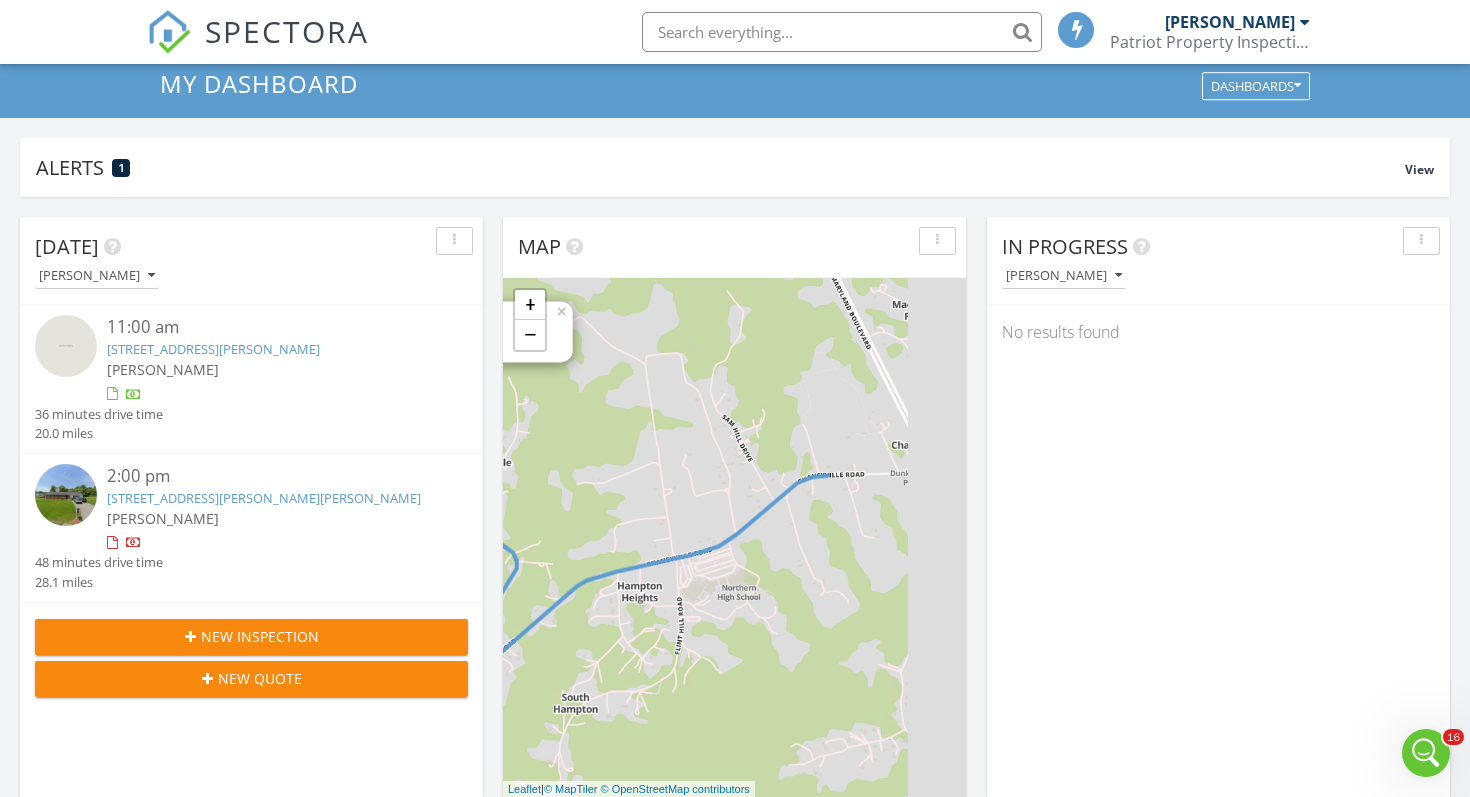 drag, startPoint x: 852, startPoint y: 550, endPoint x: 666, endPoint y: 655, distance: 213.59073 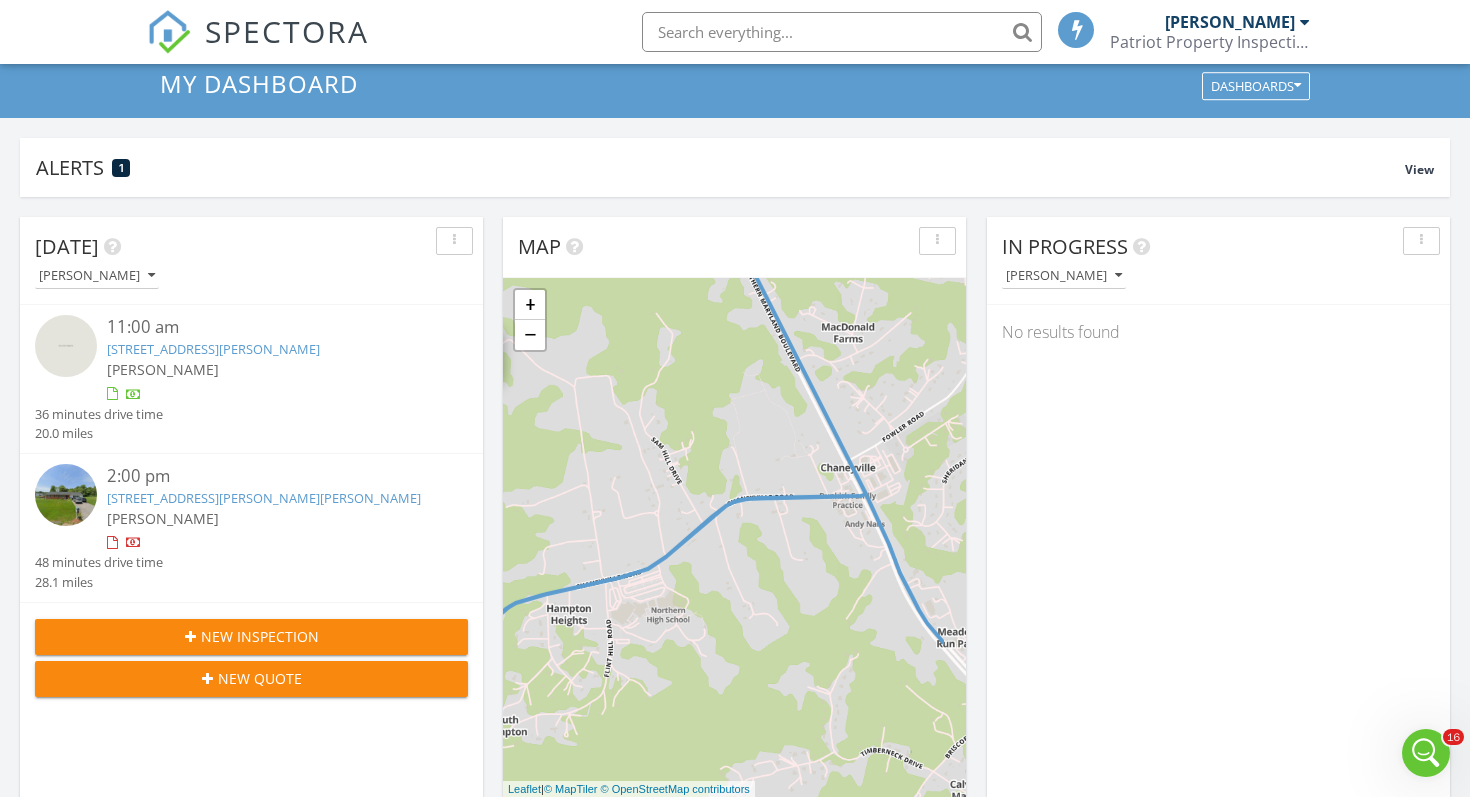 drag, startPoint x: 888, startPoint y: 494, endPoint x: 815, endPoint y: 516, distance: 76.243034 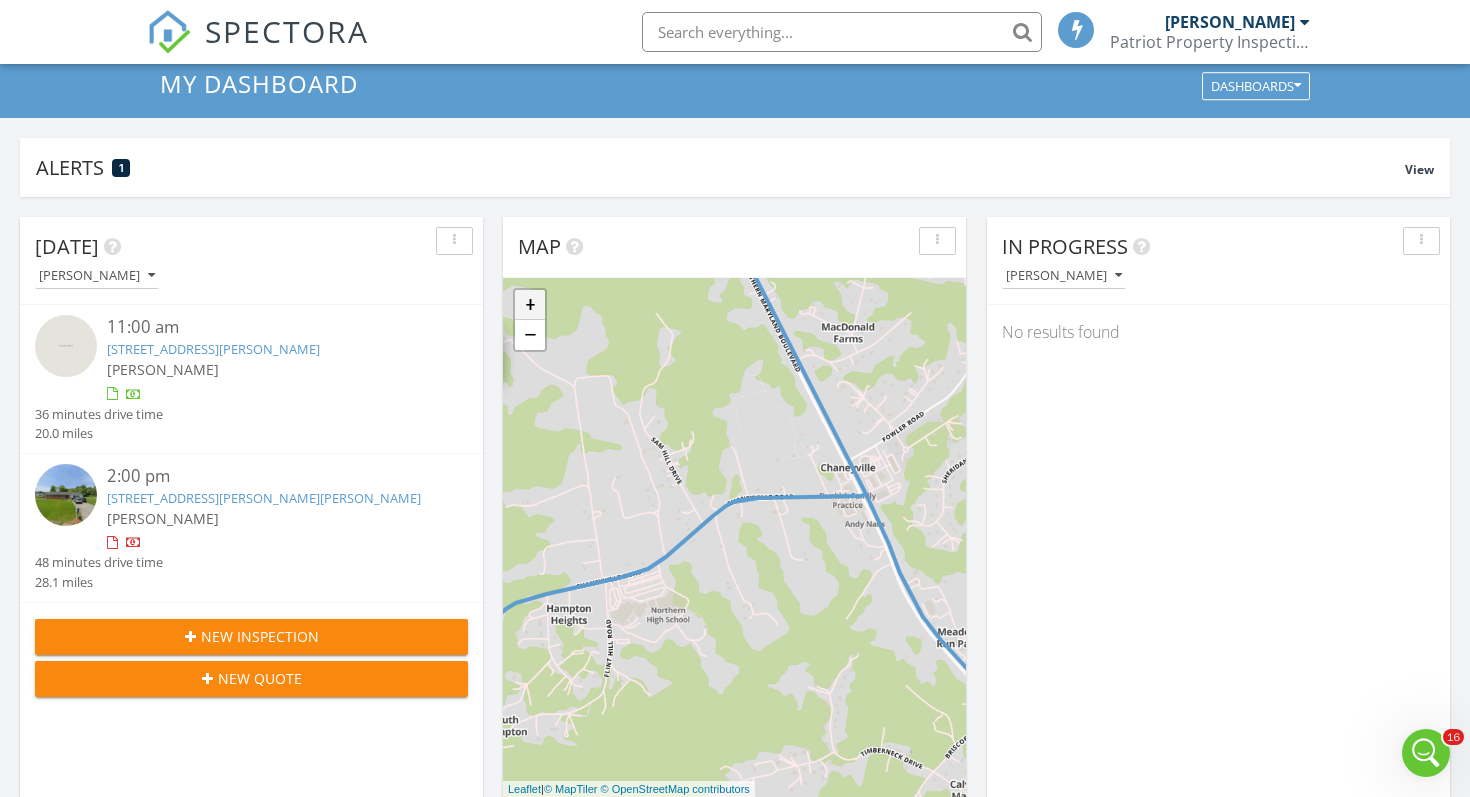 click on "+" at bounding box center (530, 305) 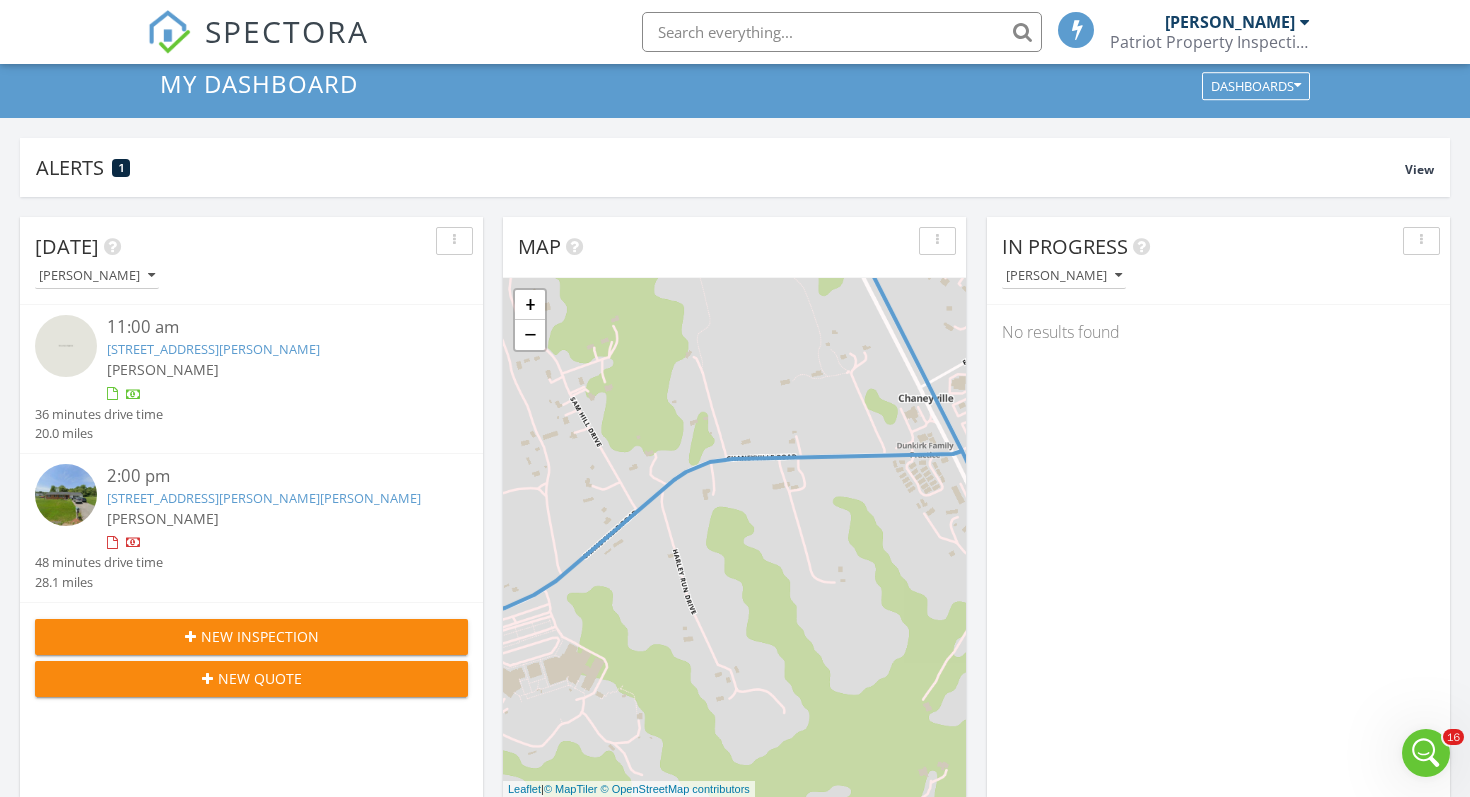 drag, startPoint x: 847, startPoint y: 511, endPoint x: 808, endPoint y: 507, distance: 39.20459 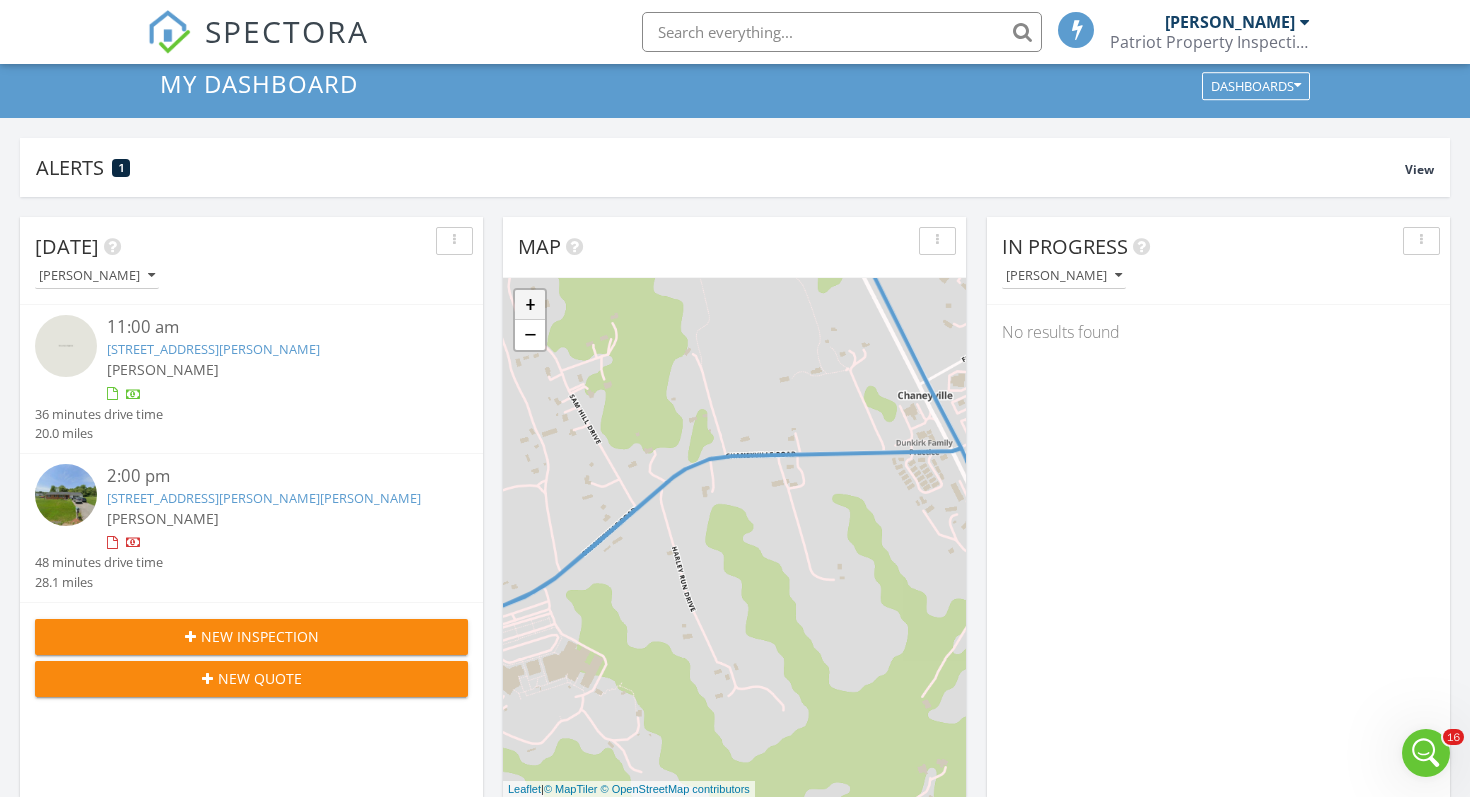 click on "+" at bounding box center (530, 305) 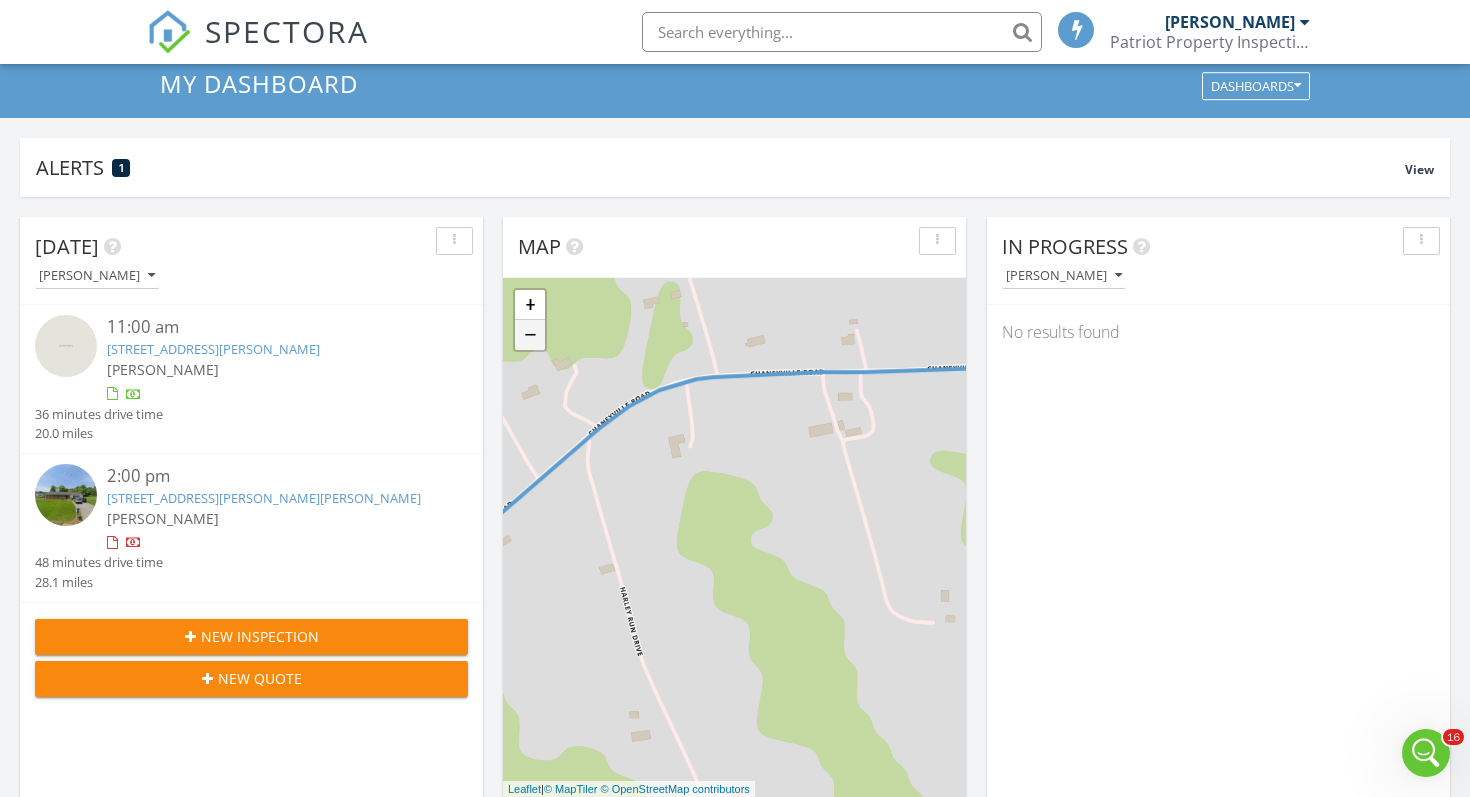 click on "−" at bounding box center (530, 335) 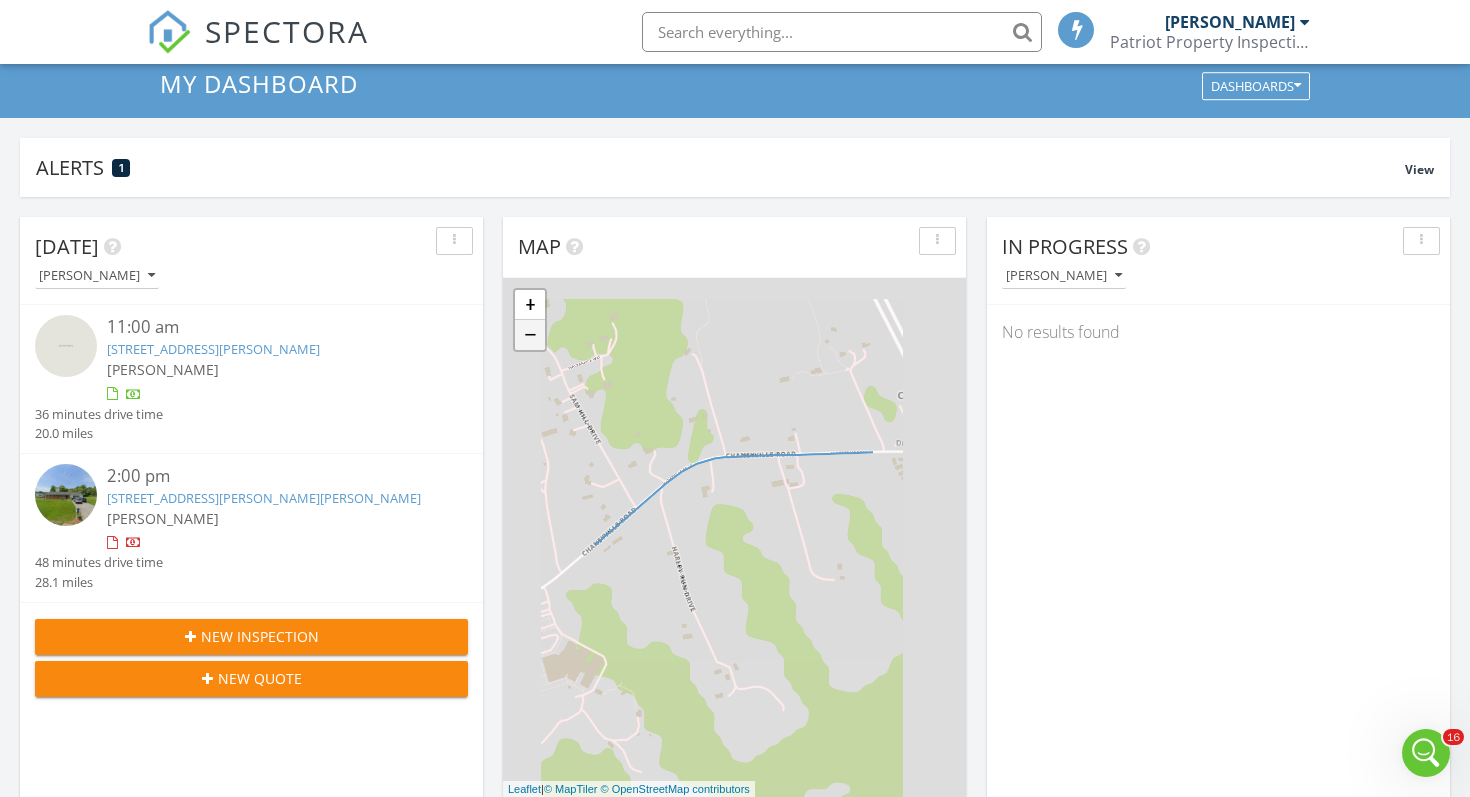 click on "−" at bounding box center [530, 335] 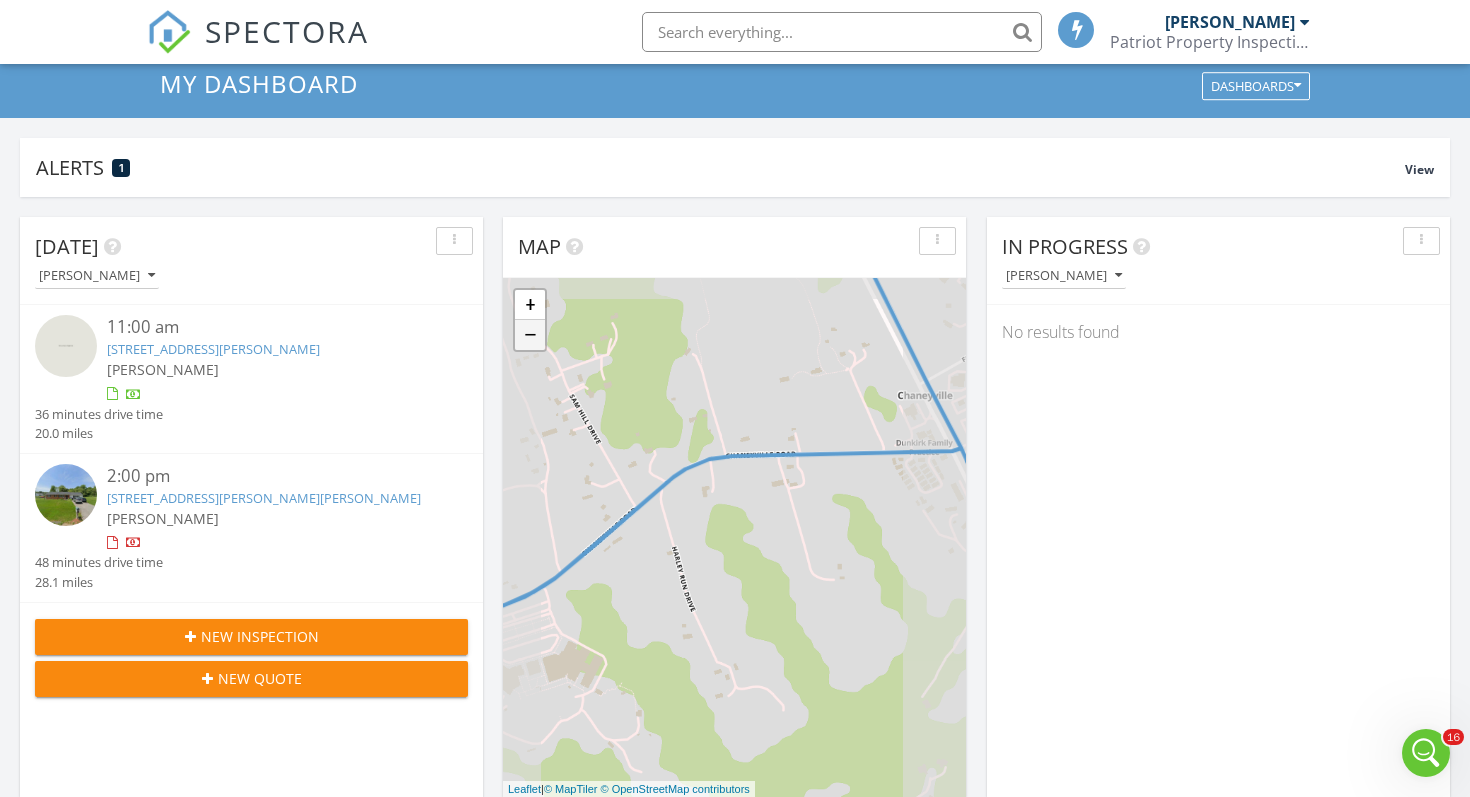 click on "−" at bounding box center [530, 335] 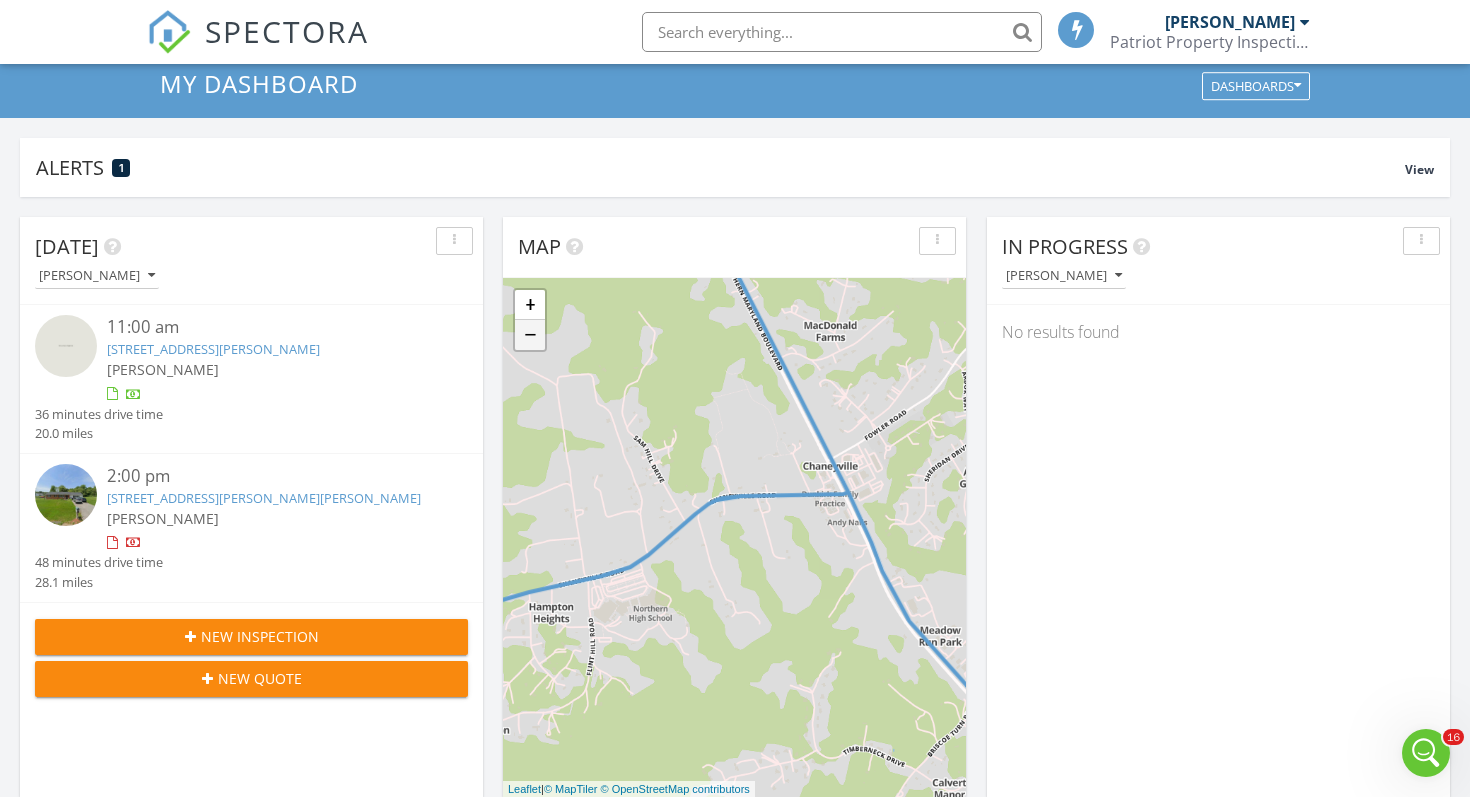 click on "−" at bounding box center [530, 335] 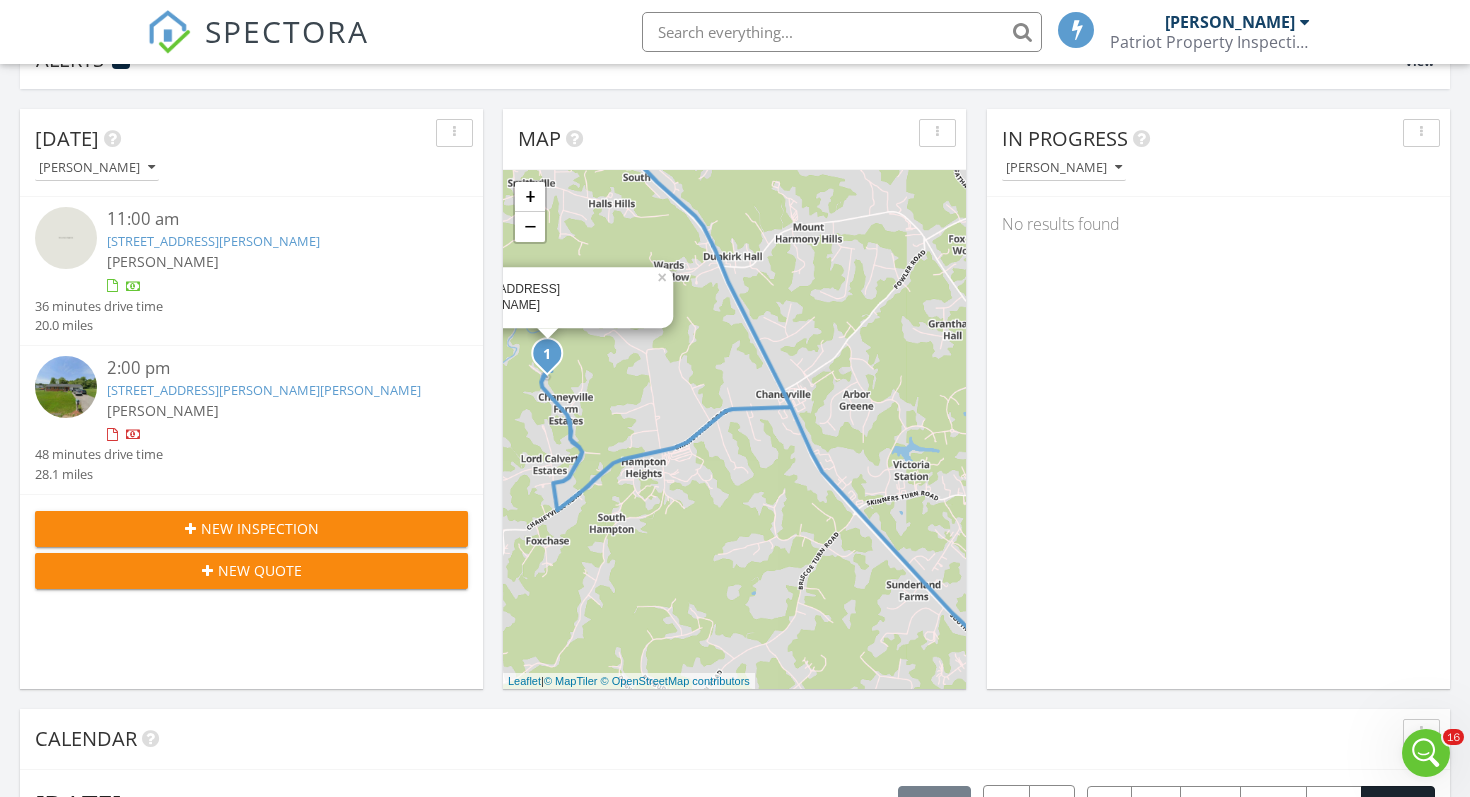 scroll, scrollTop: 0, scrollLeft: 0, axis: both 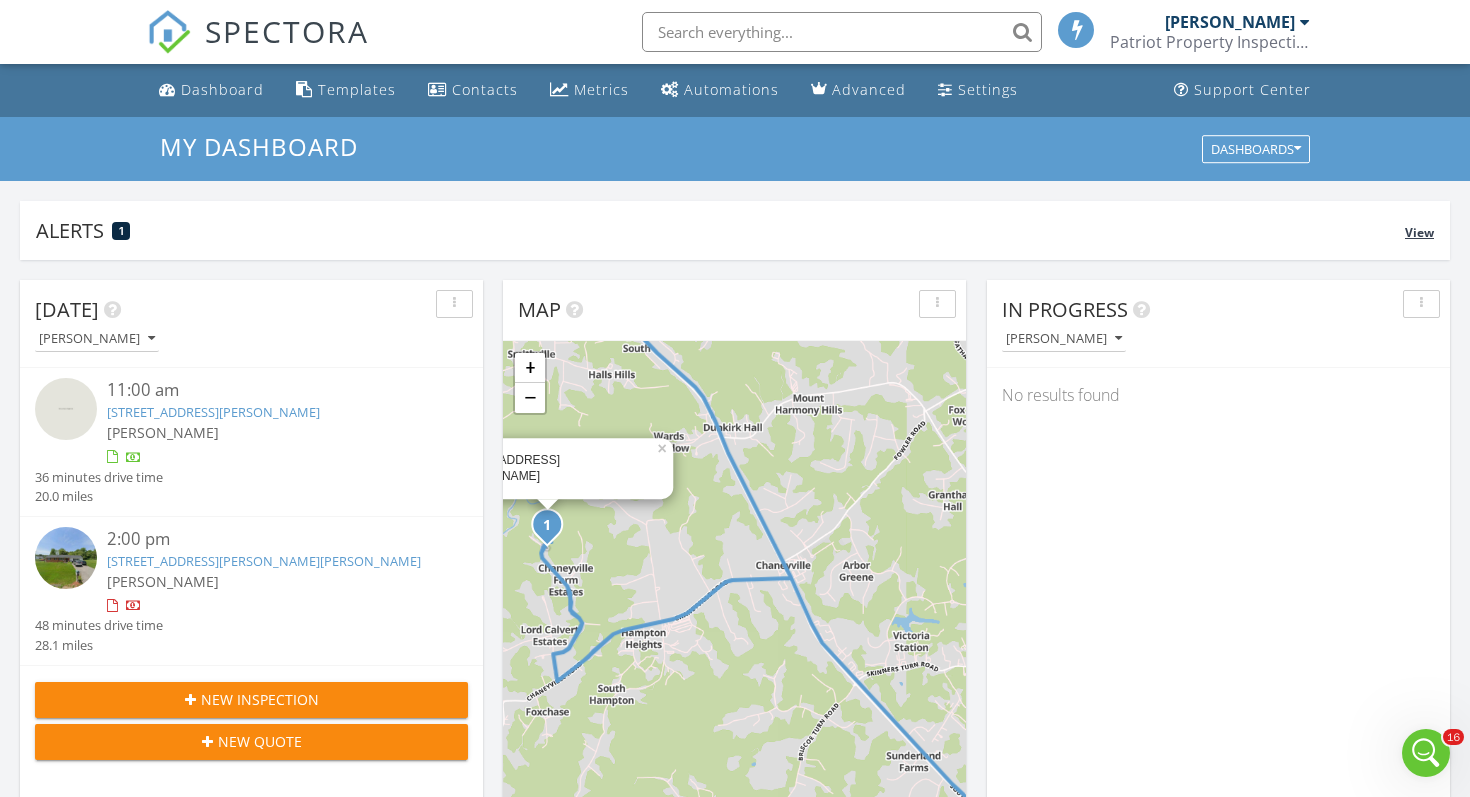 click on "Alerts
1" at bounding box center [720, 230] 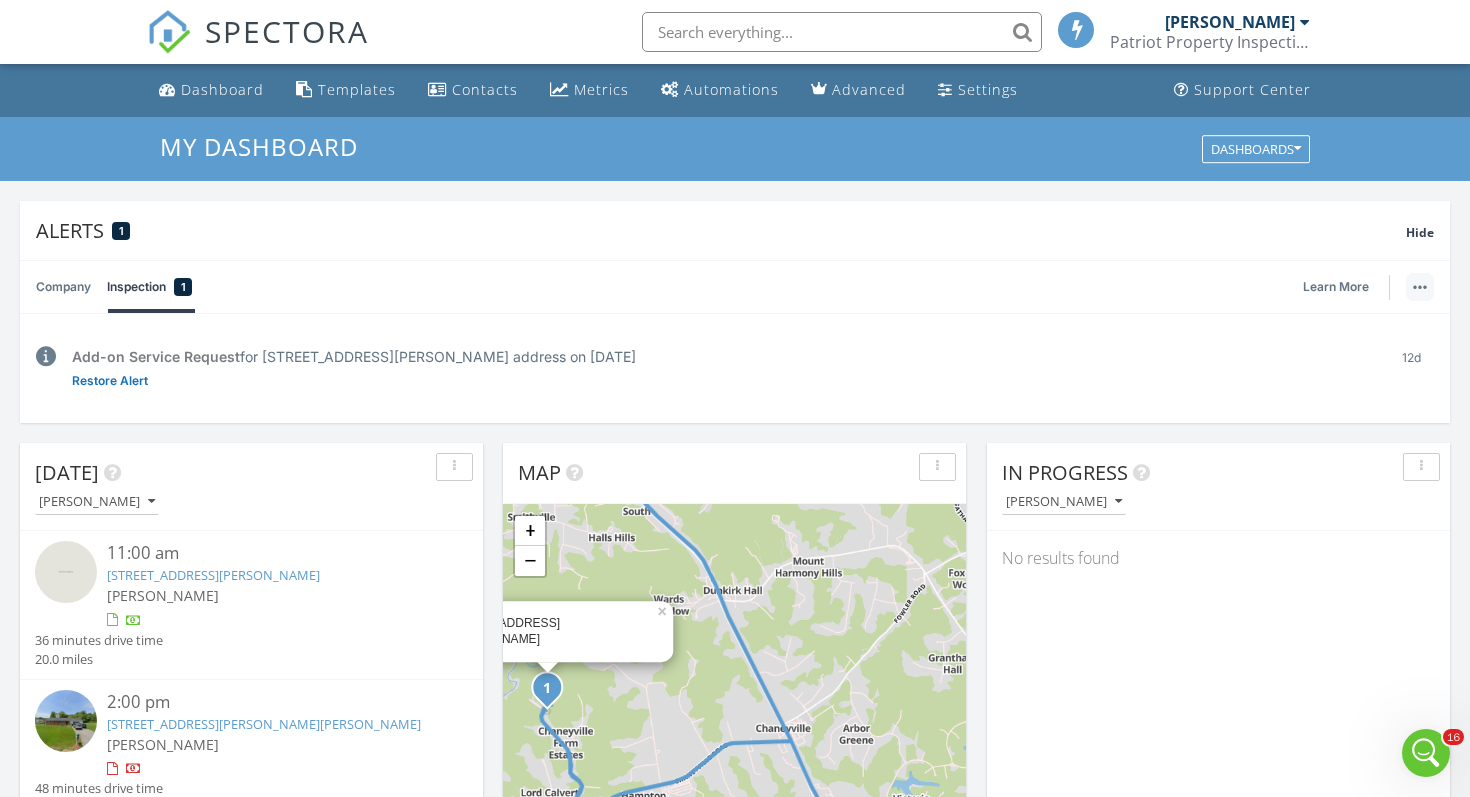 click at bounding box center (1420, 287) 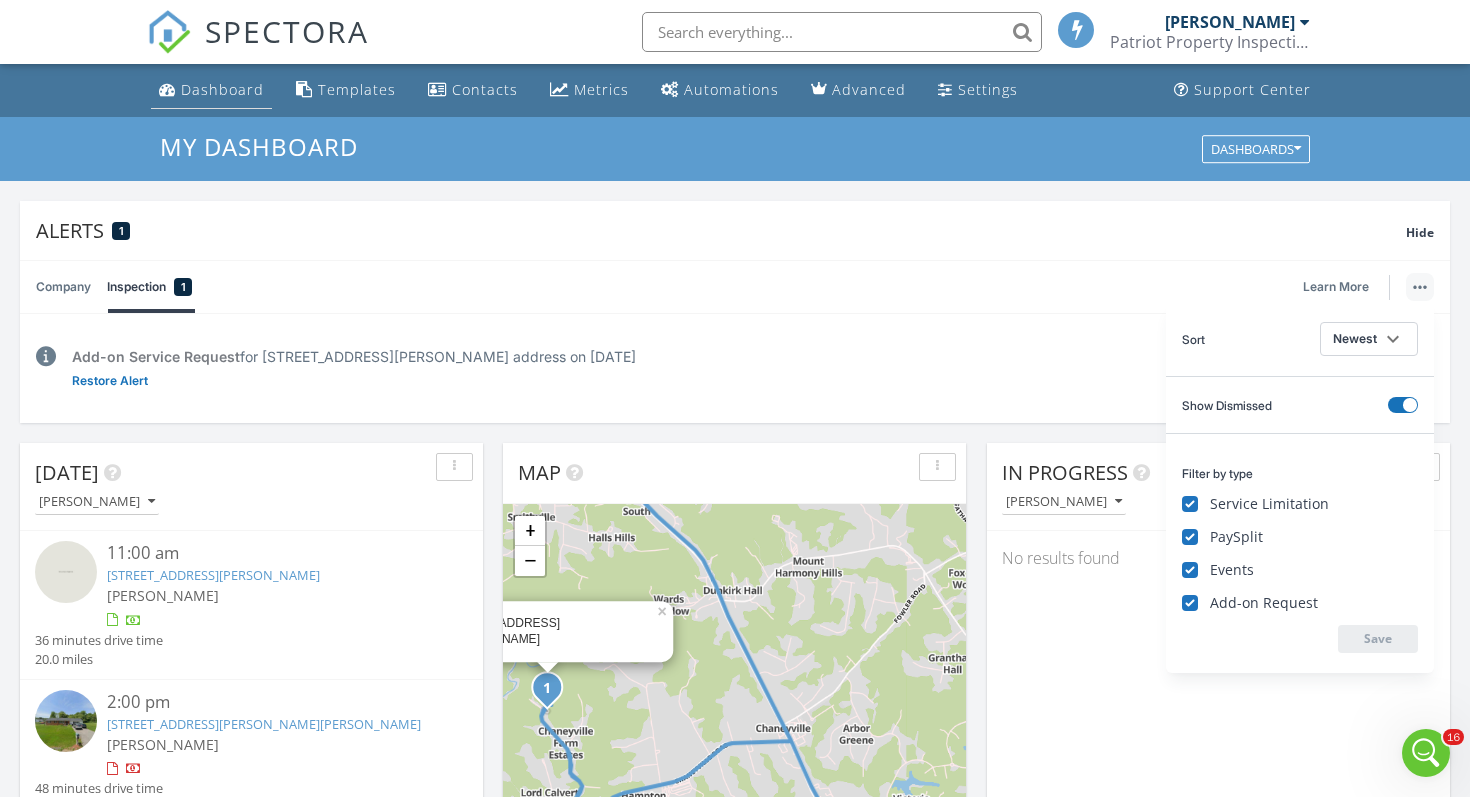click on "Dashboard" at bounding box center [222, 89] 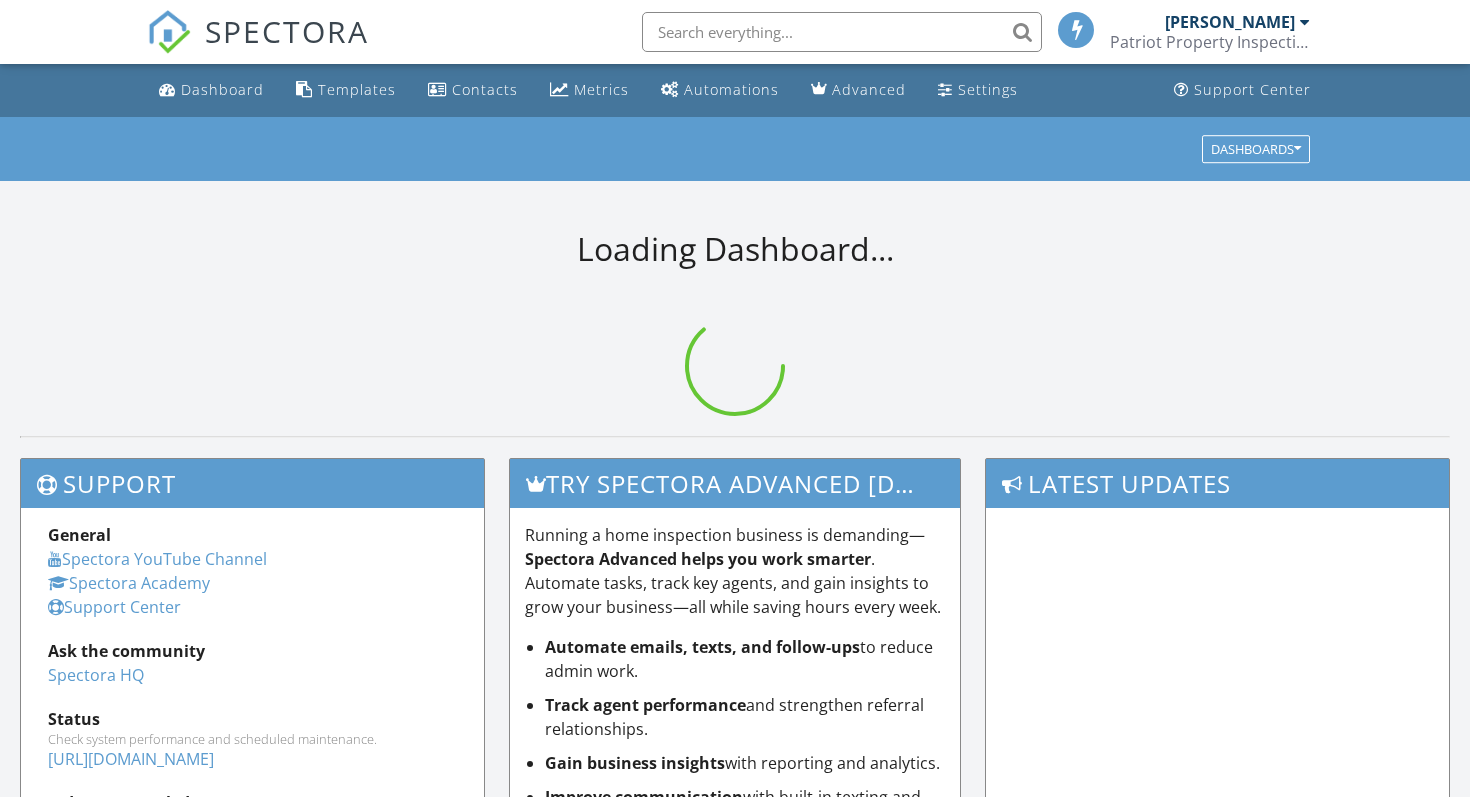 scroll, scrollTop: 0, scrollLeft: 0, axis: both 